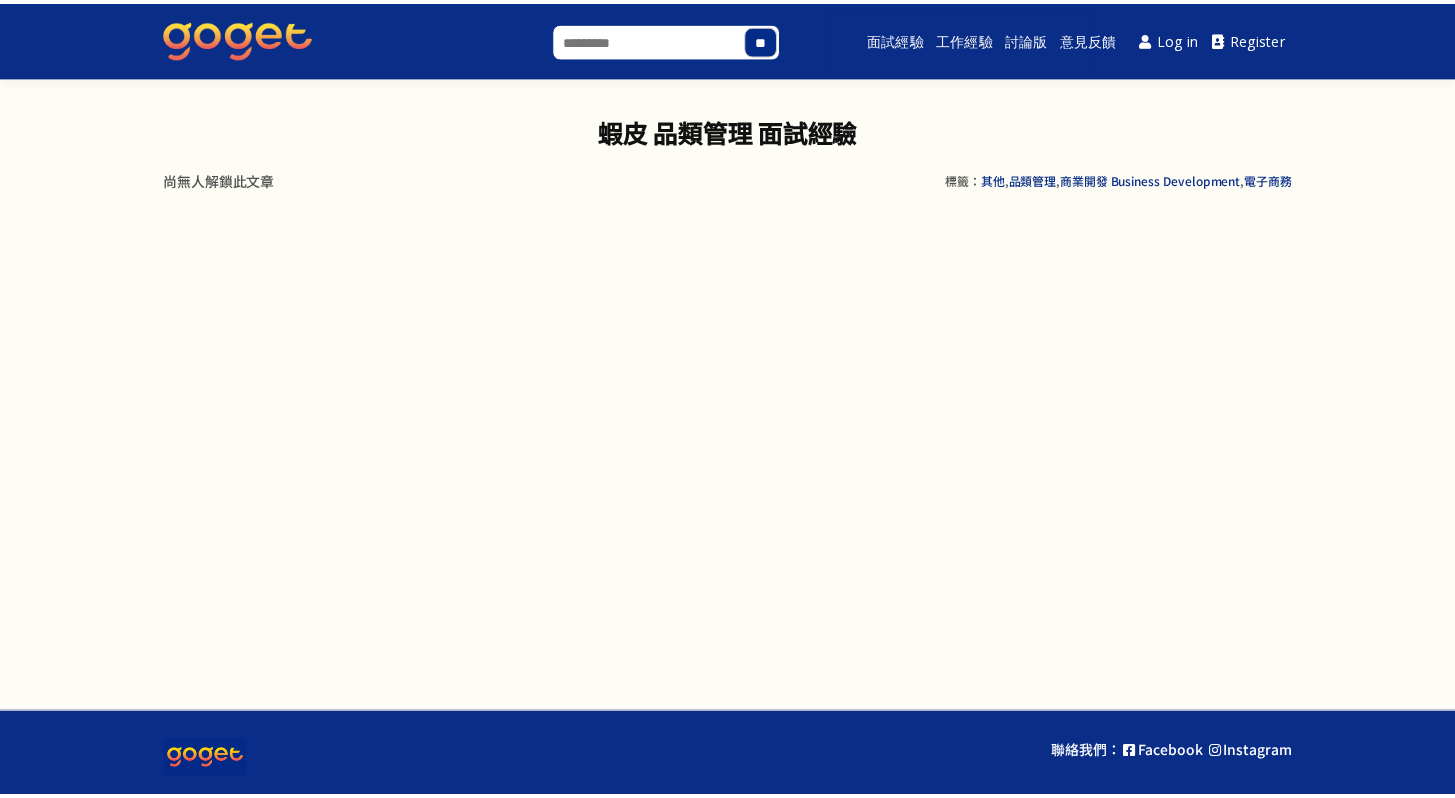 scroll, scrollTop: 0, scrollLeft: 0, axis: both 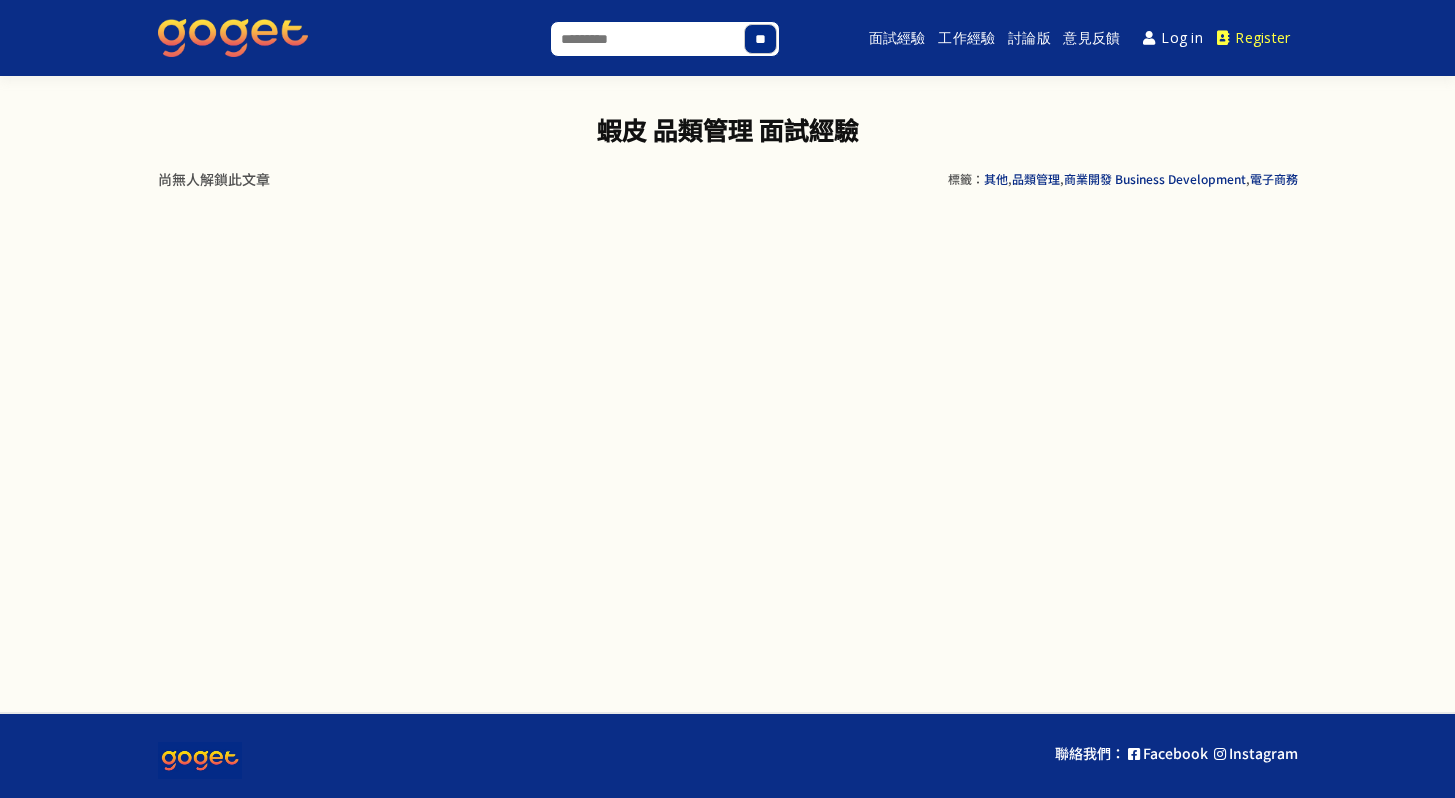 click on "Register" at bounding box center (1254, 38) 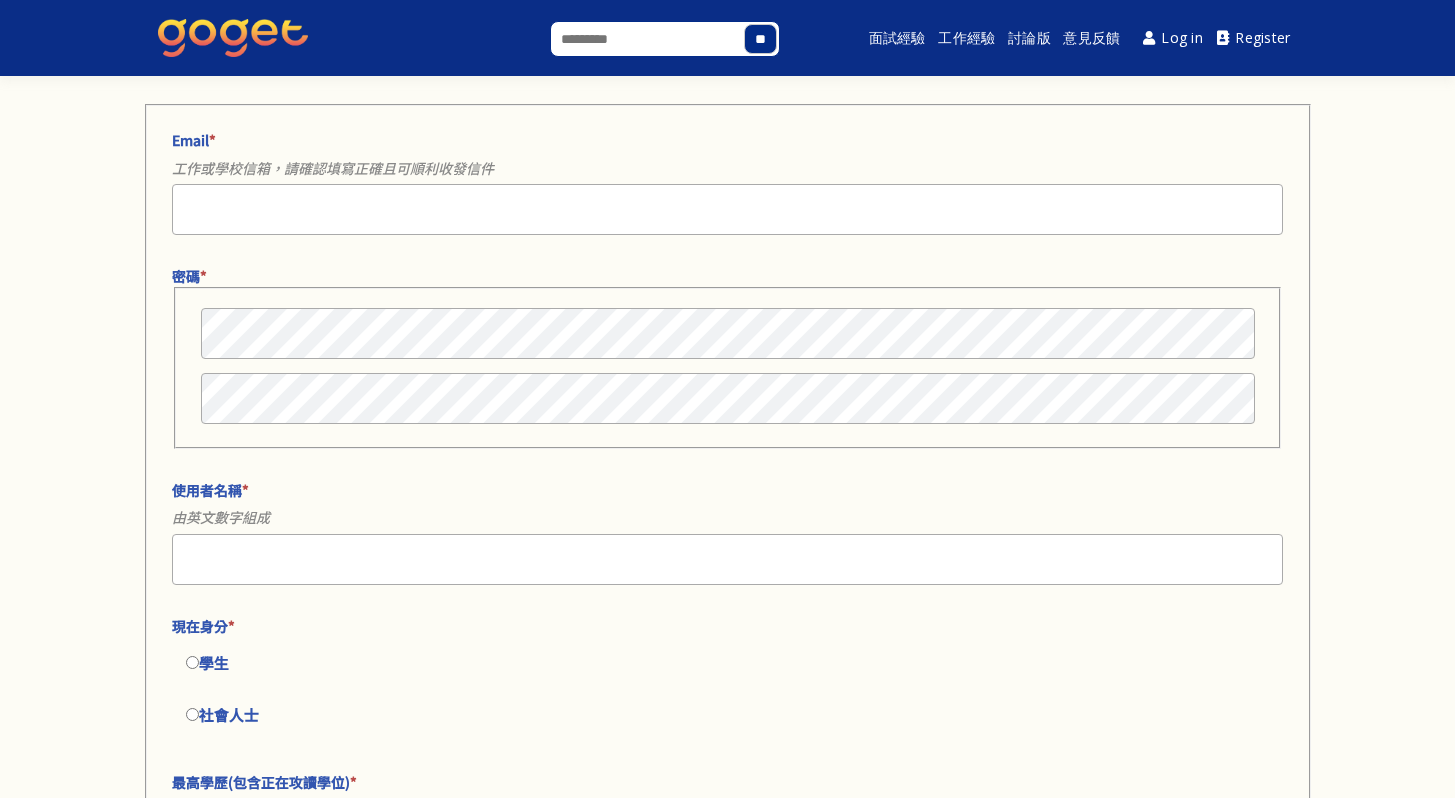 select 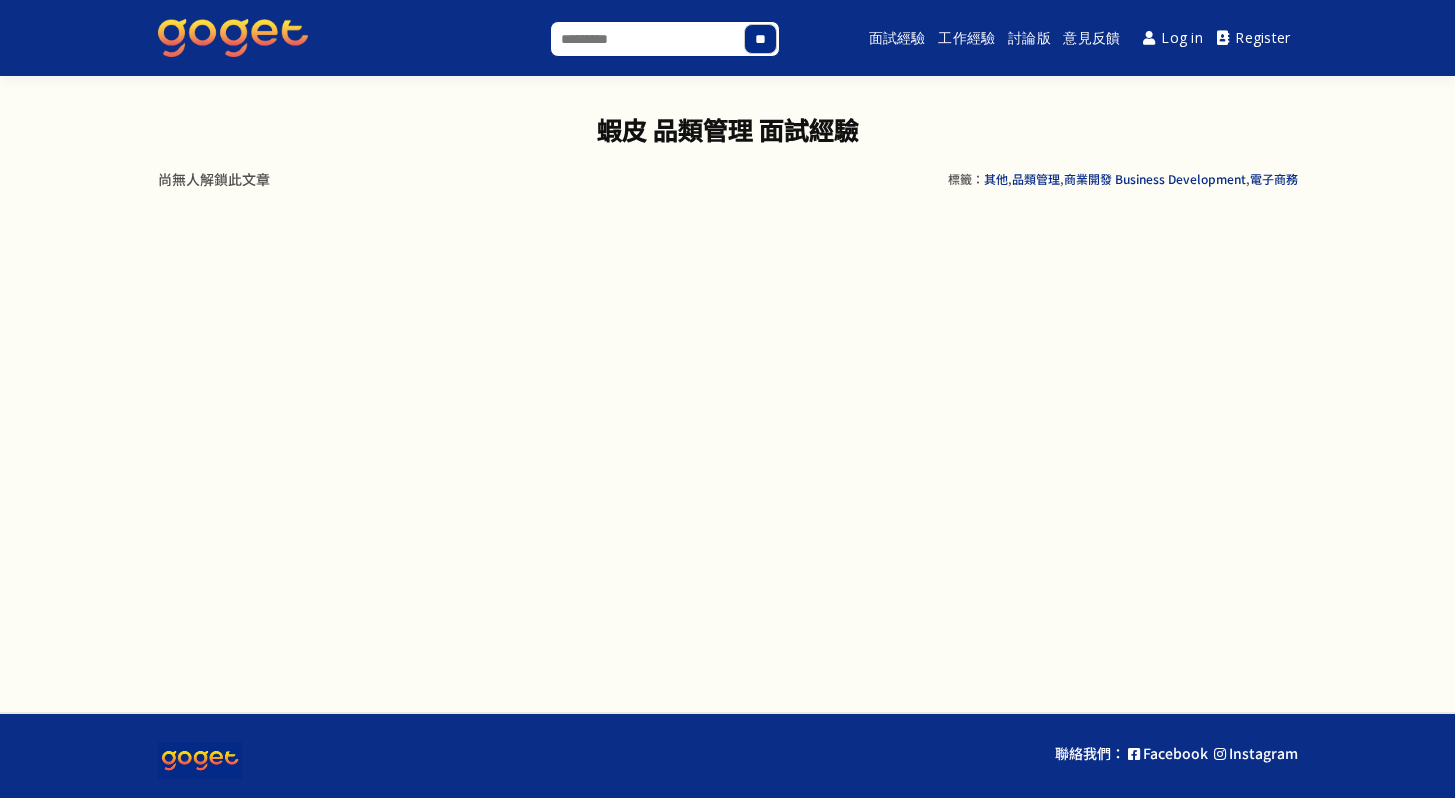 scroll, scrollTop: 0, scrollLeft: 0, axis: both 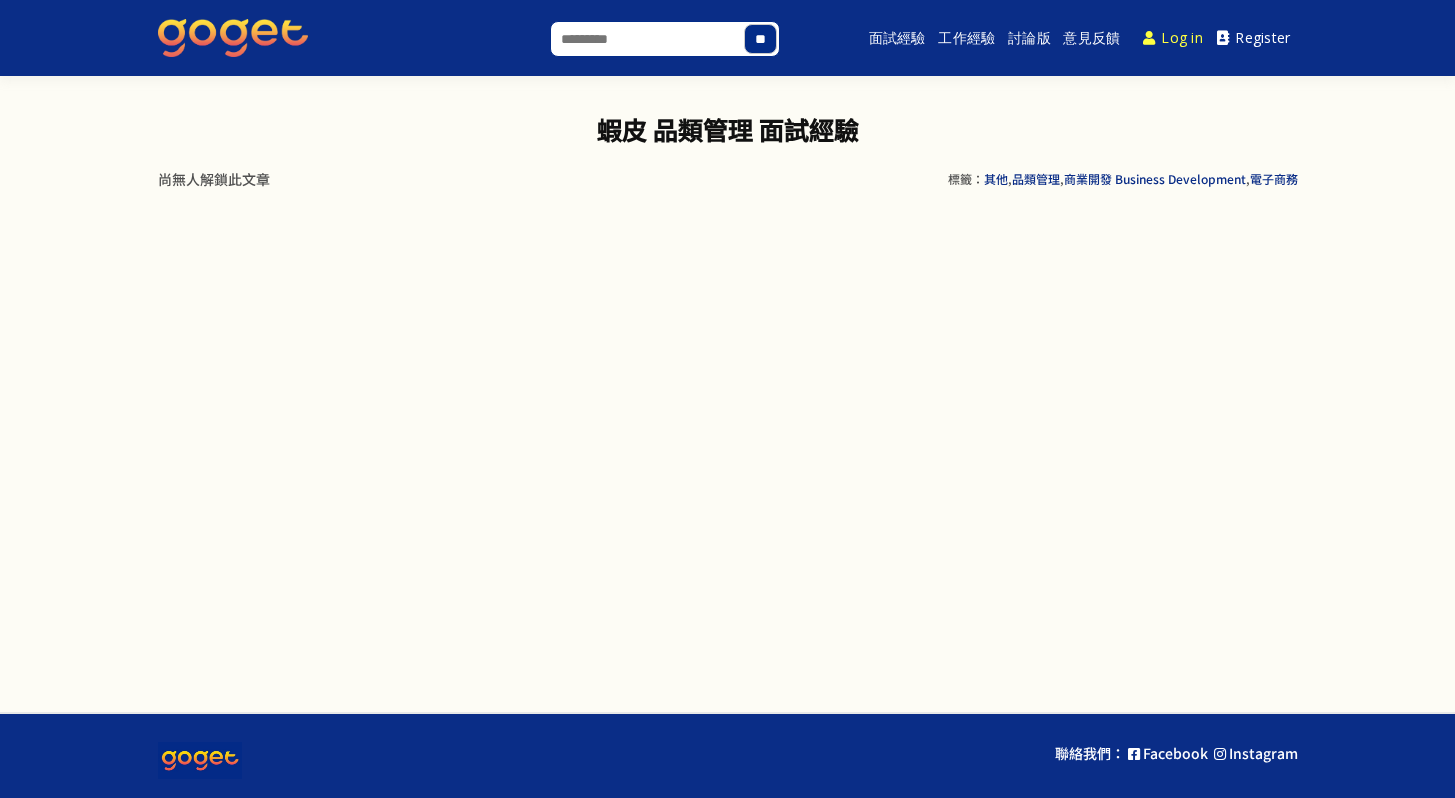 click on "Log in" at bounding box center [1173, 38] 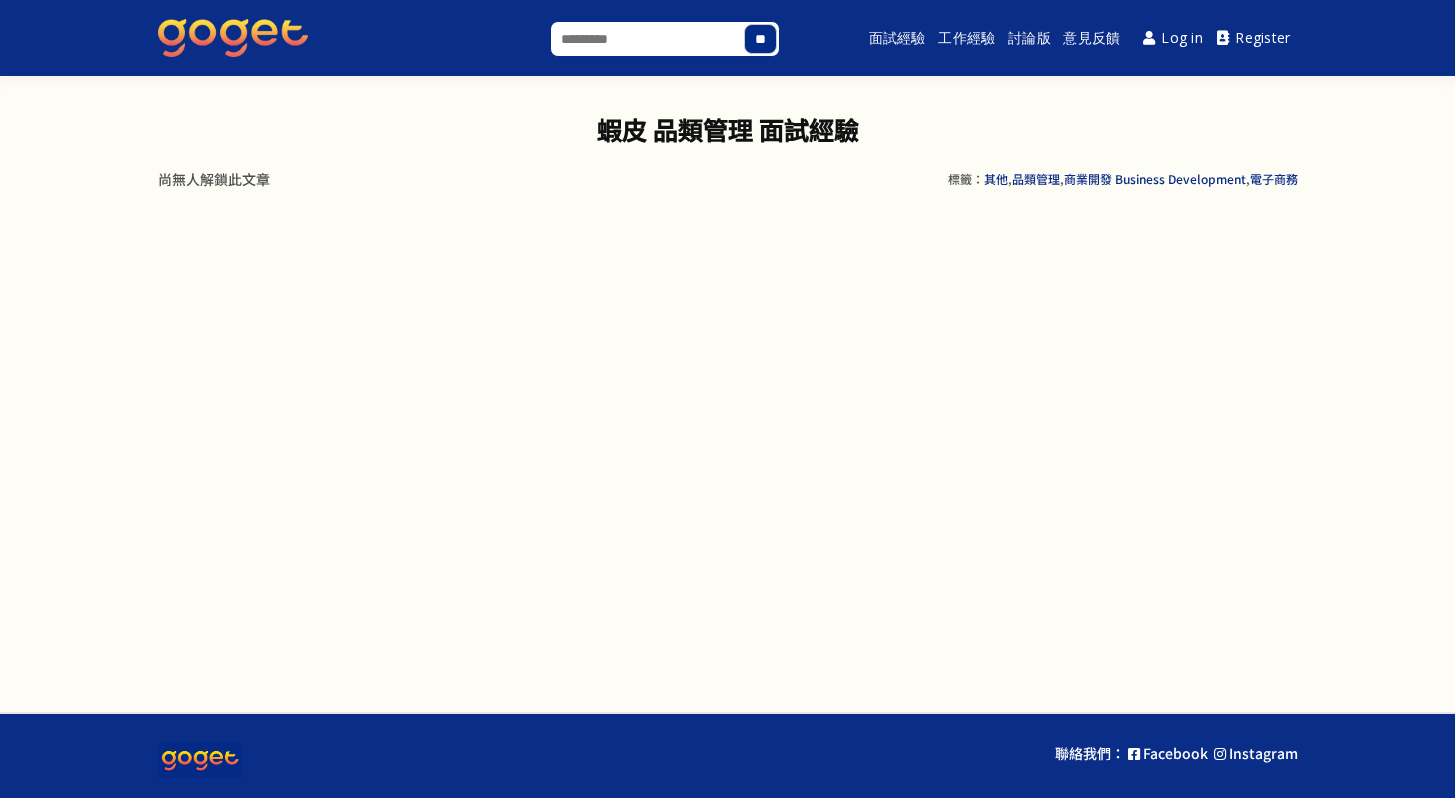 scroll, scrollTop: 0, scrollLeft: 0, axis: both 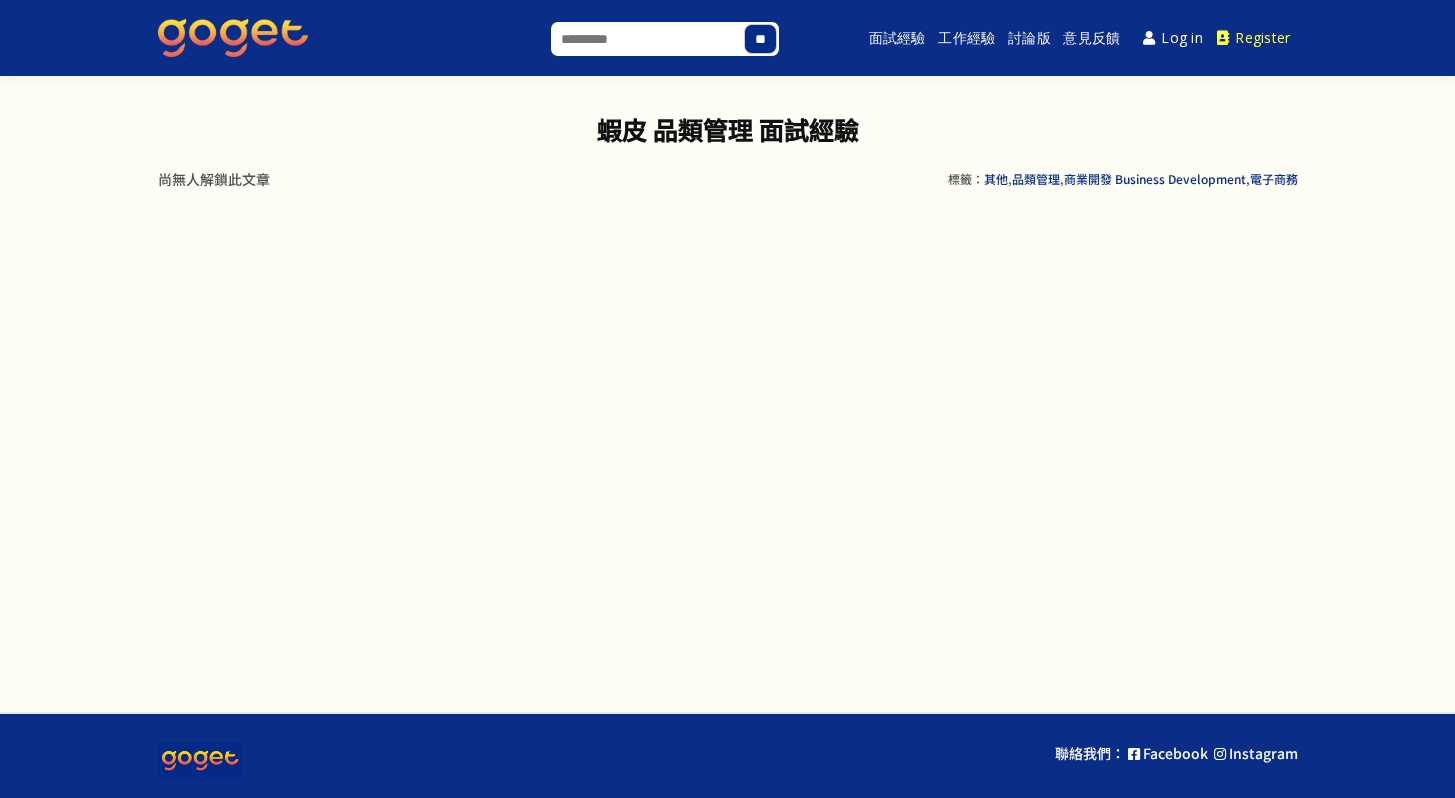 click on "Register" at bounding box center (1254, 38) 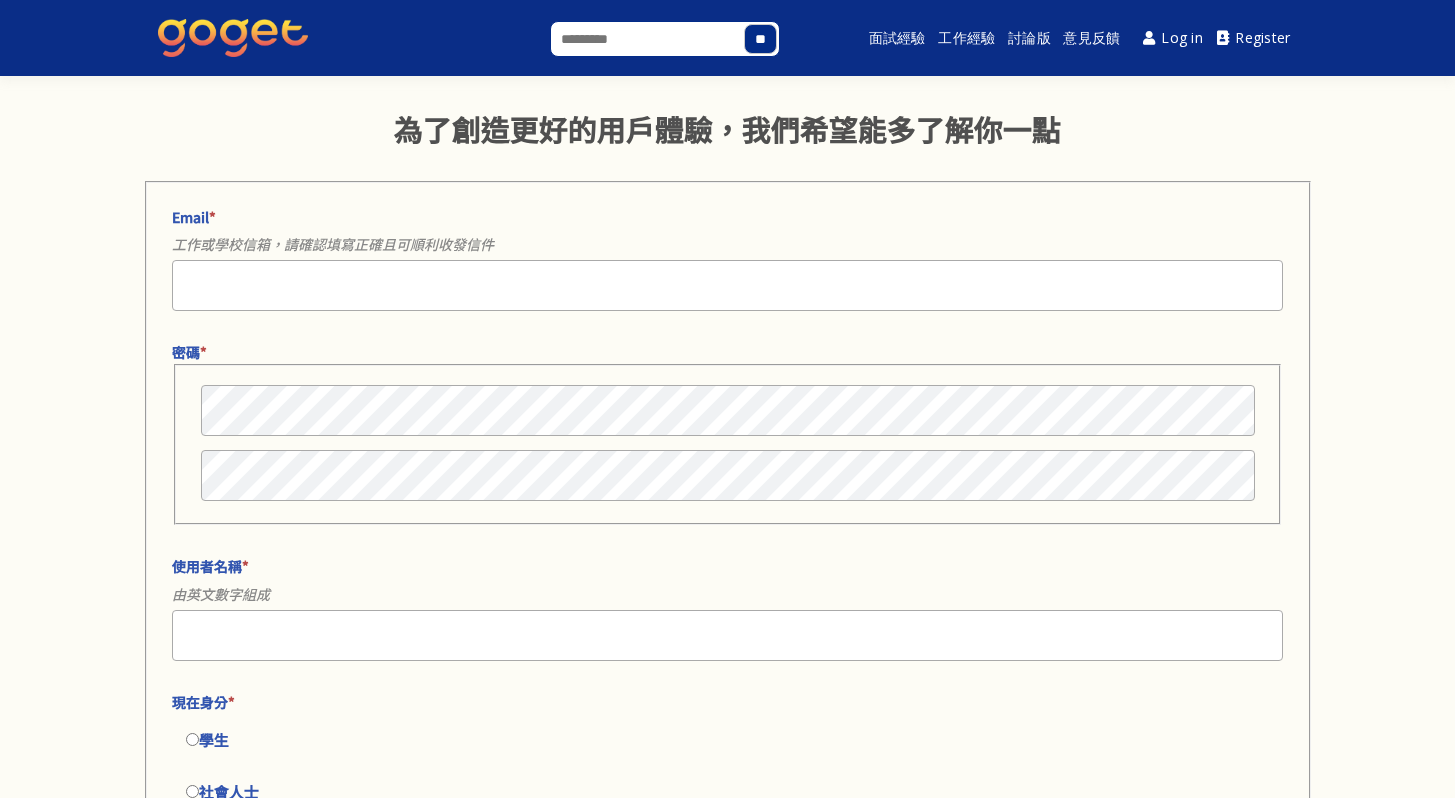 select 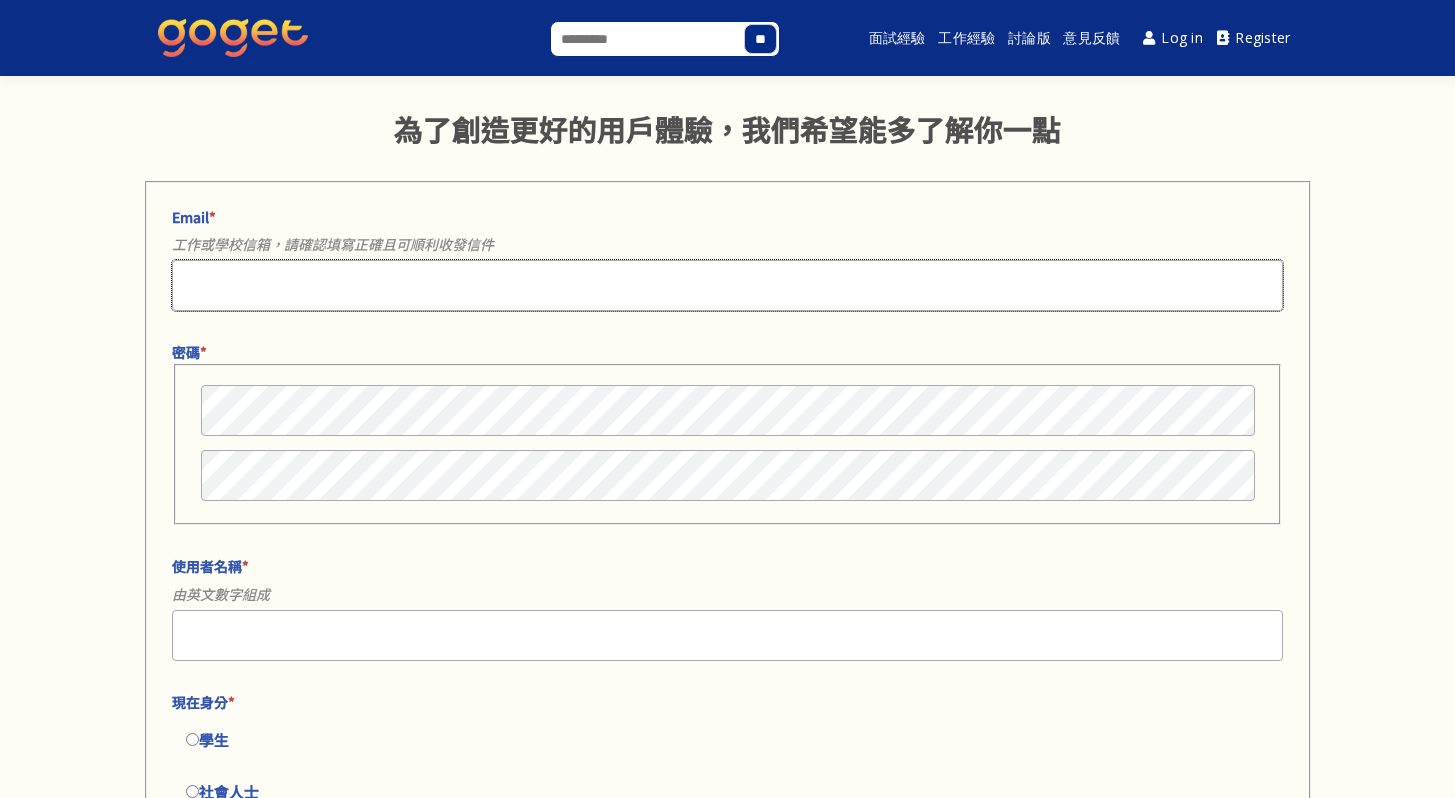 click on "Email   *" at bounding box center (727, 285) 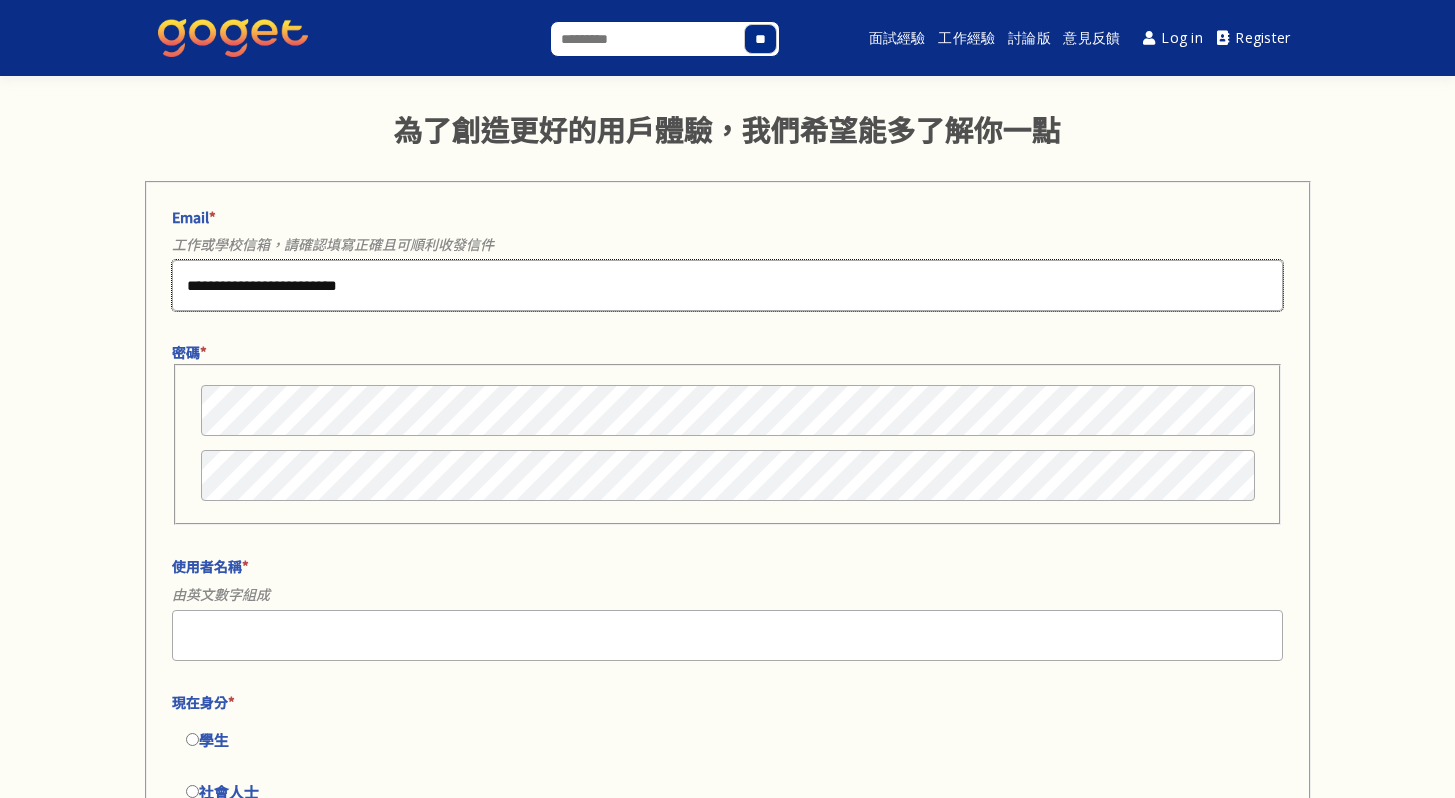 type on "**********" 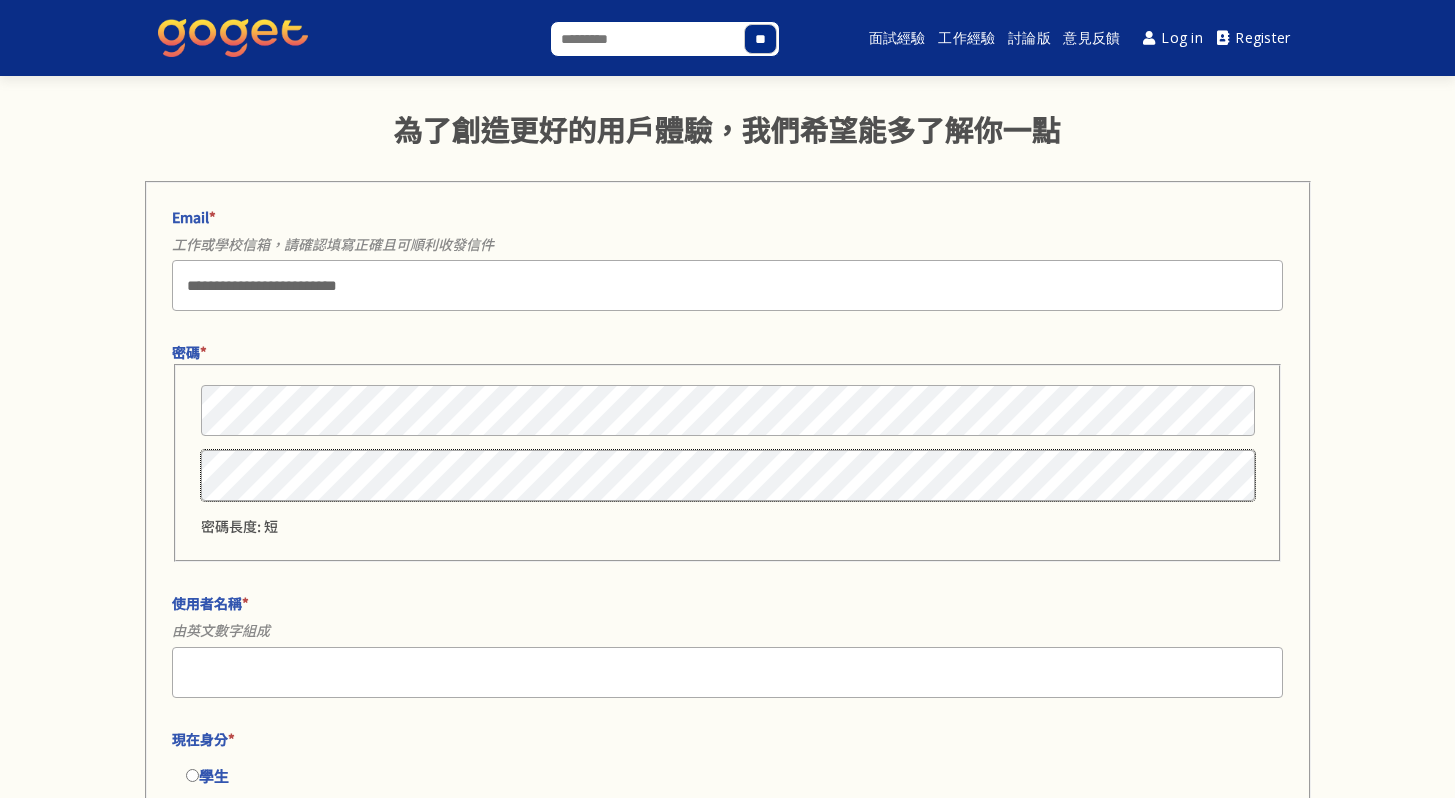 scroll, scrollTop: 145, scrollLeft: 0, axis: vertical 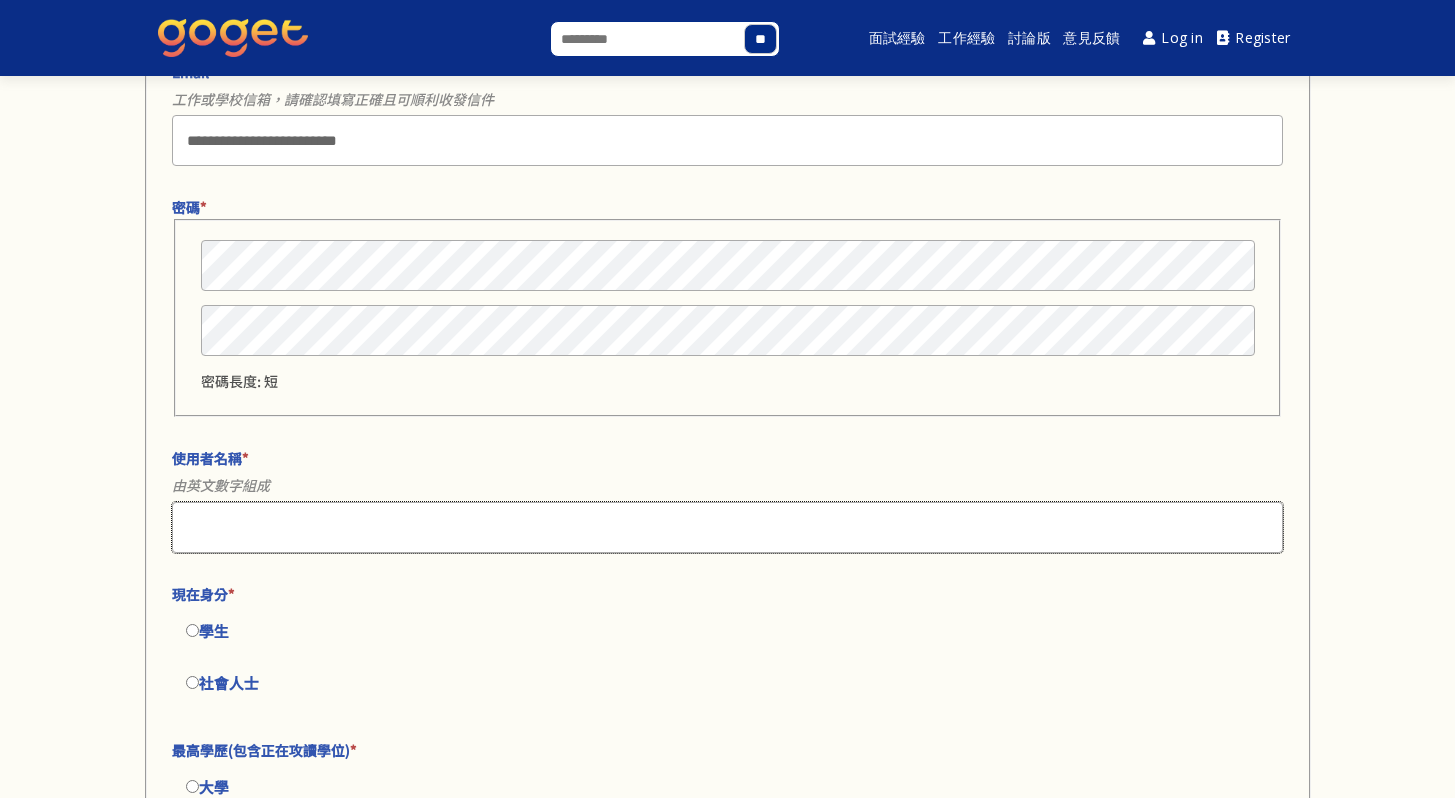click on "使用者名稱   *" at bounding box center [727, 527] 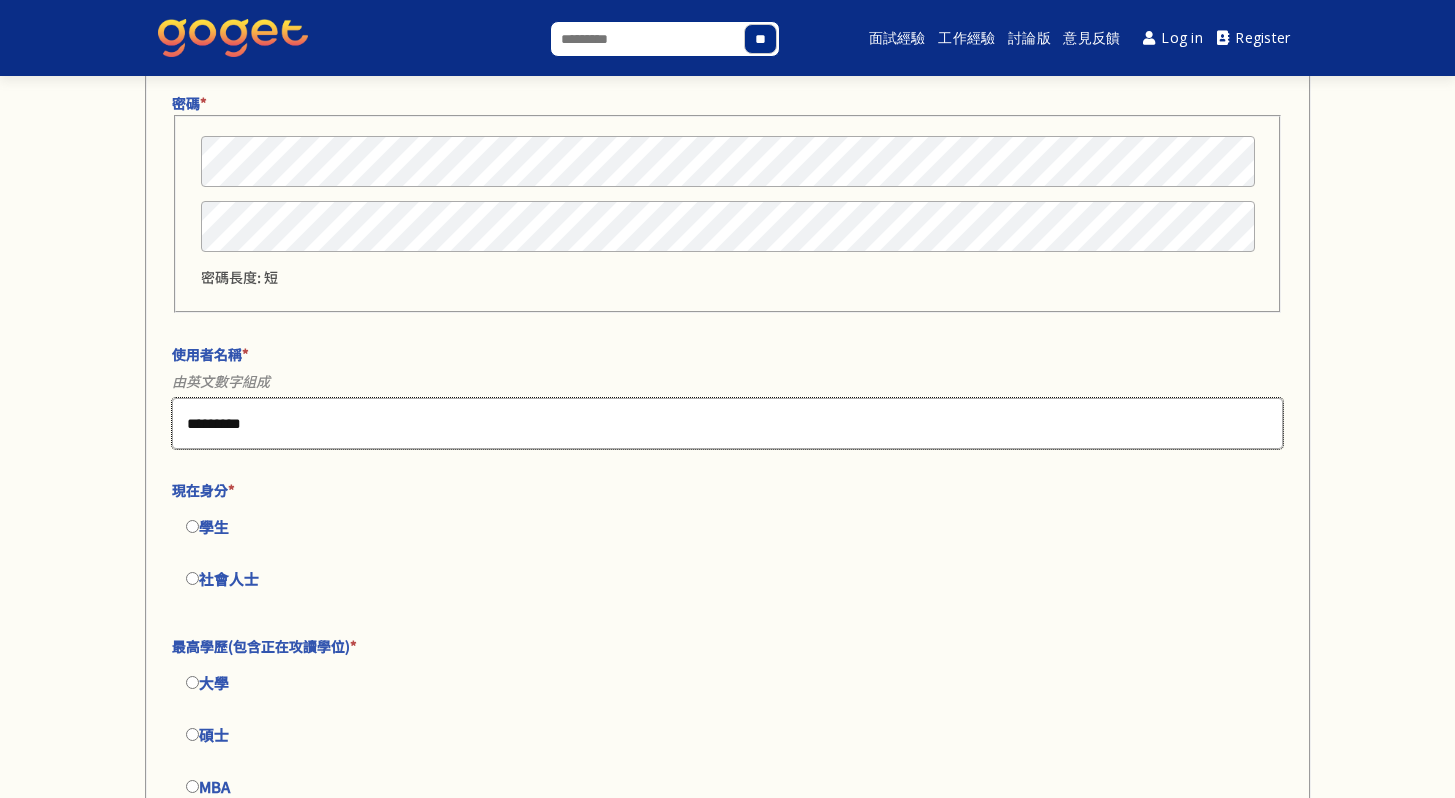 scroll, scrollTop: 355, scrollLeft: 0, axis: vertical 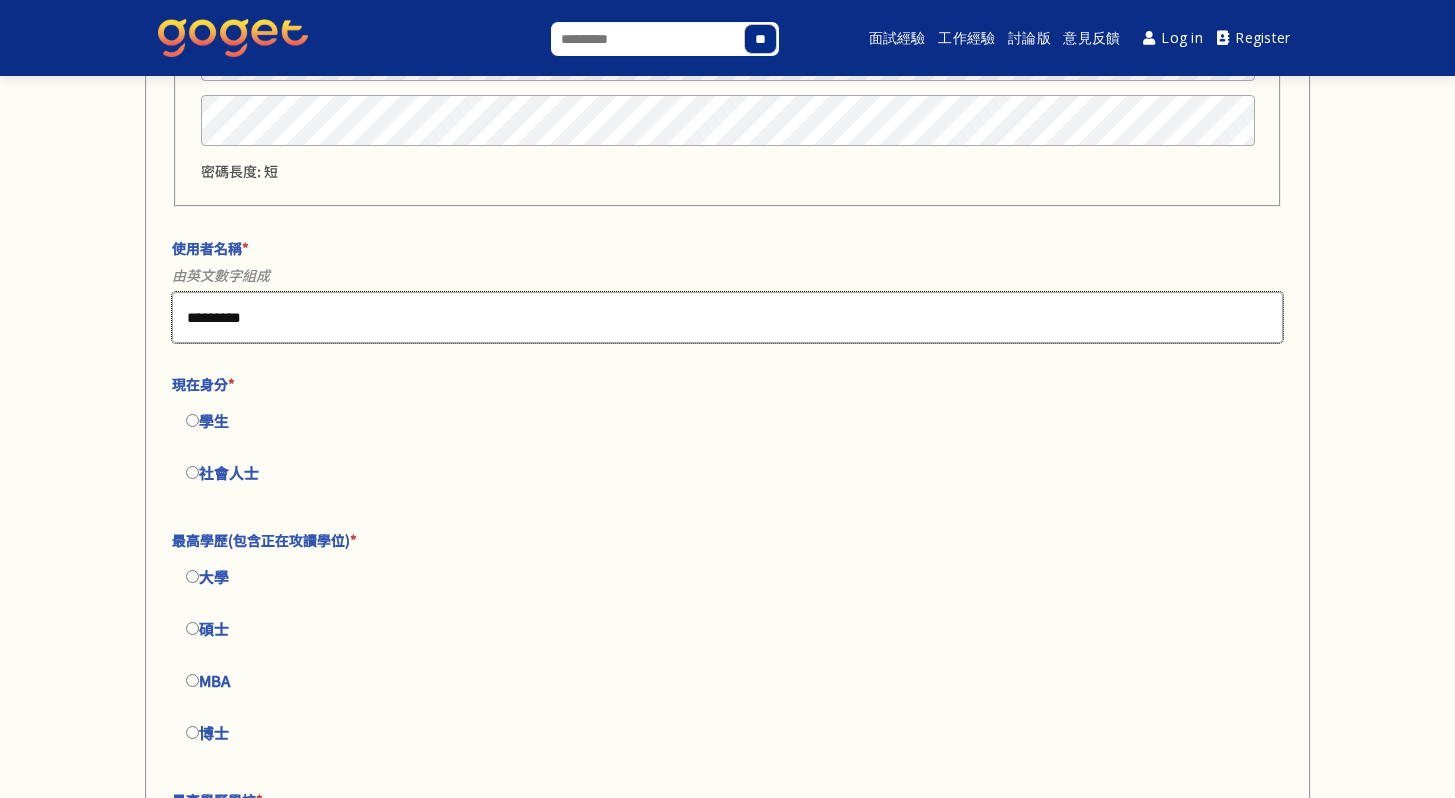 type on "*********" 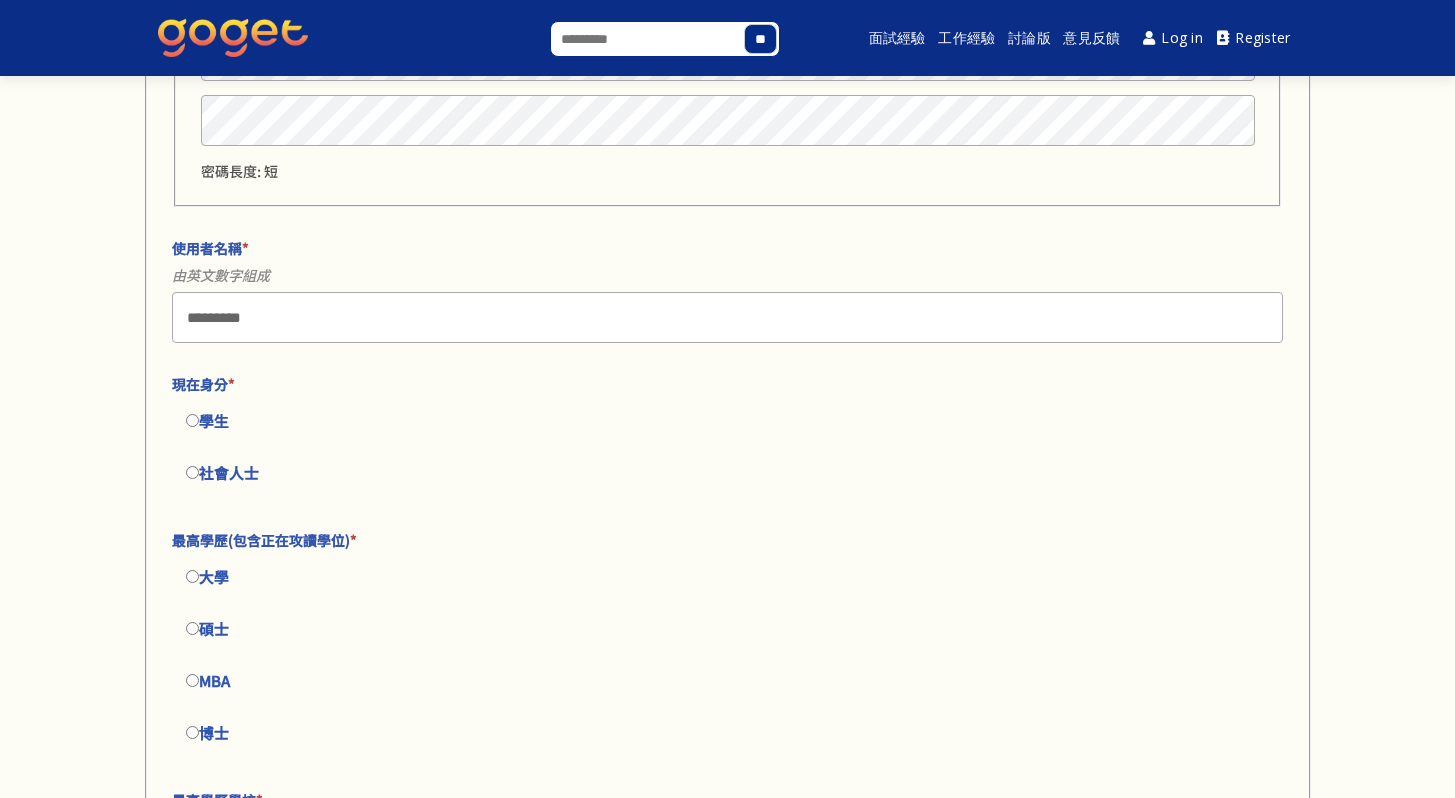click on "學生" at bounding box center (727, 421) 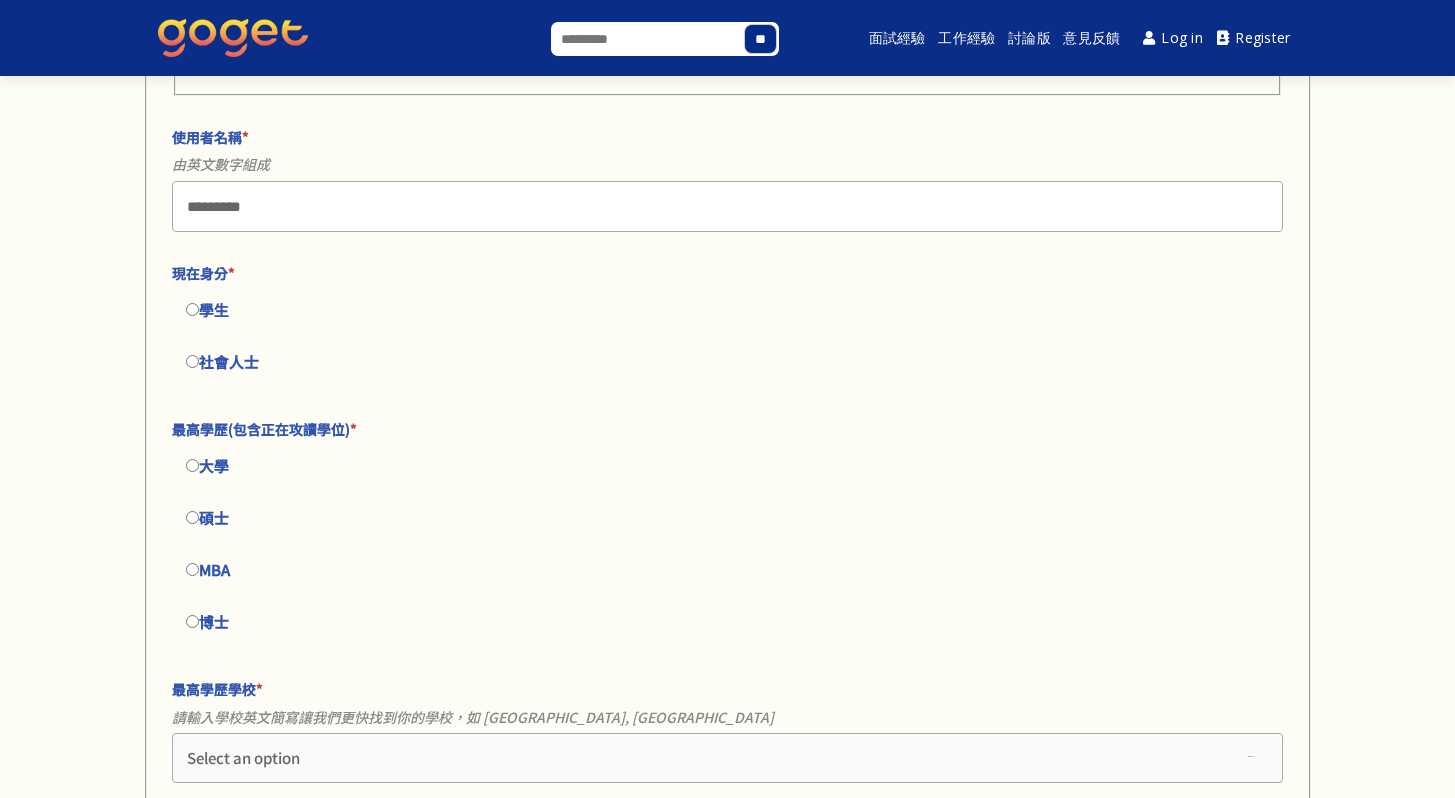 scroll, scrollTop: 518, scrollLeft: 0, axis: vertical 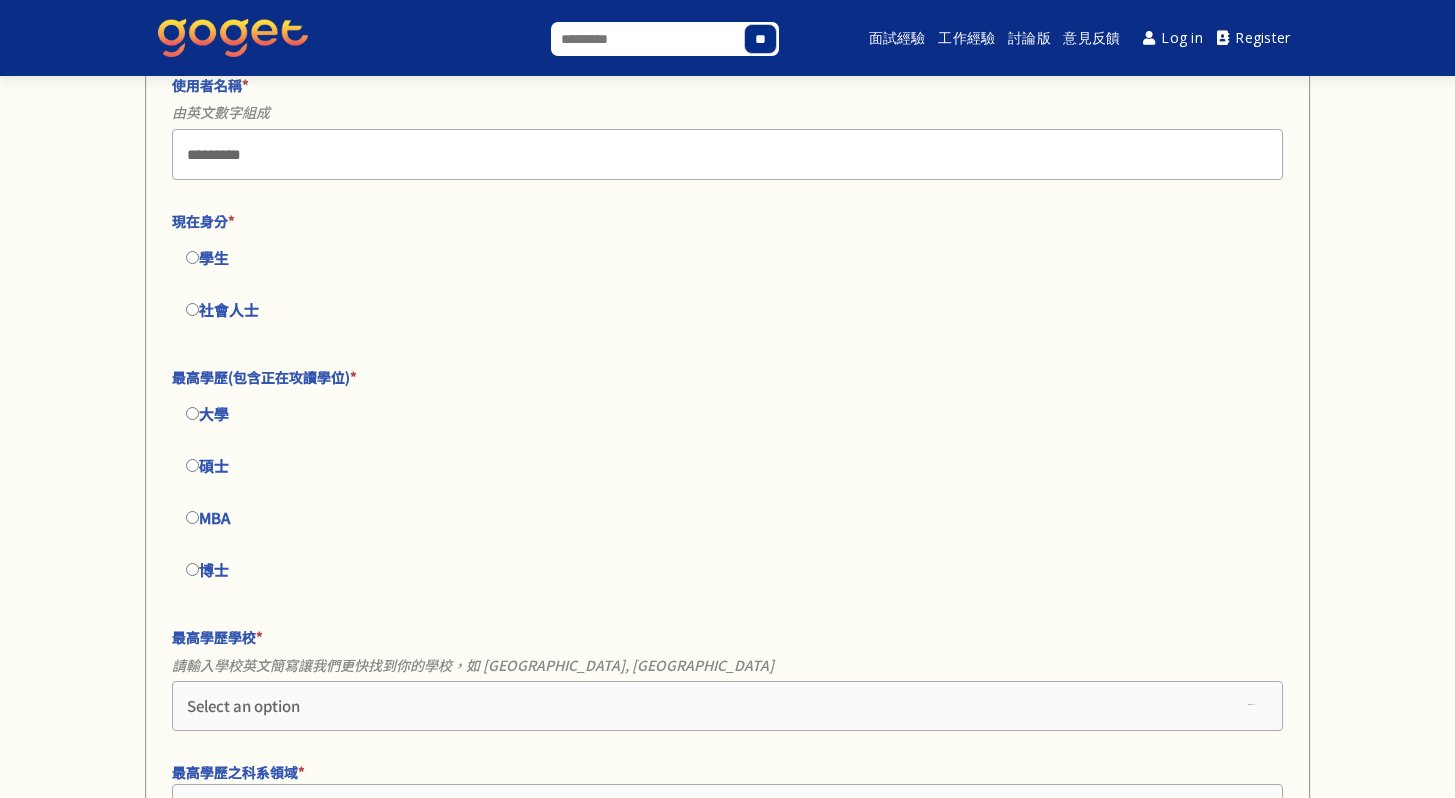 click on "碩士" at bounding box center (727, 466) 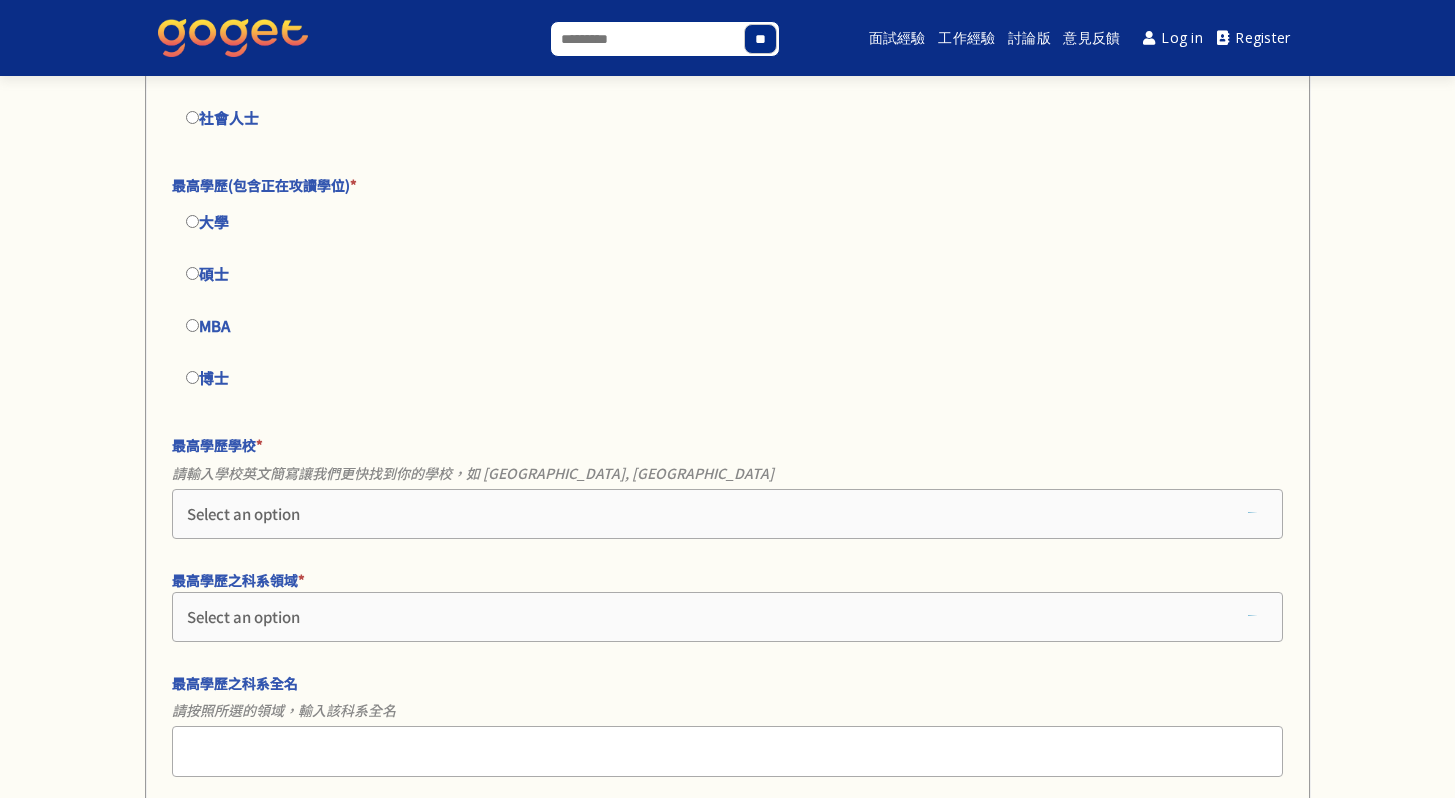 click on "Select an option" at bounding box center [727, 514] 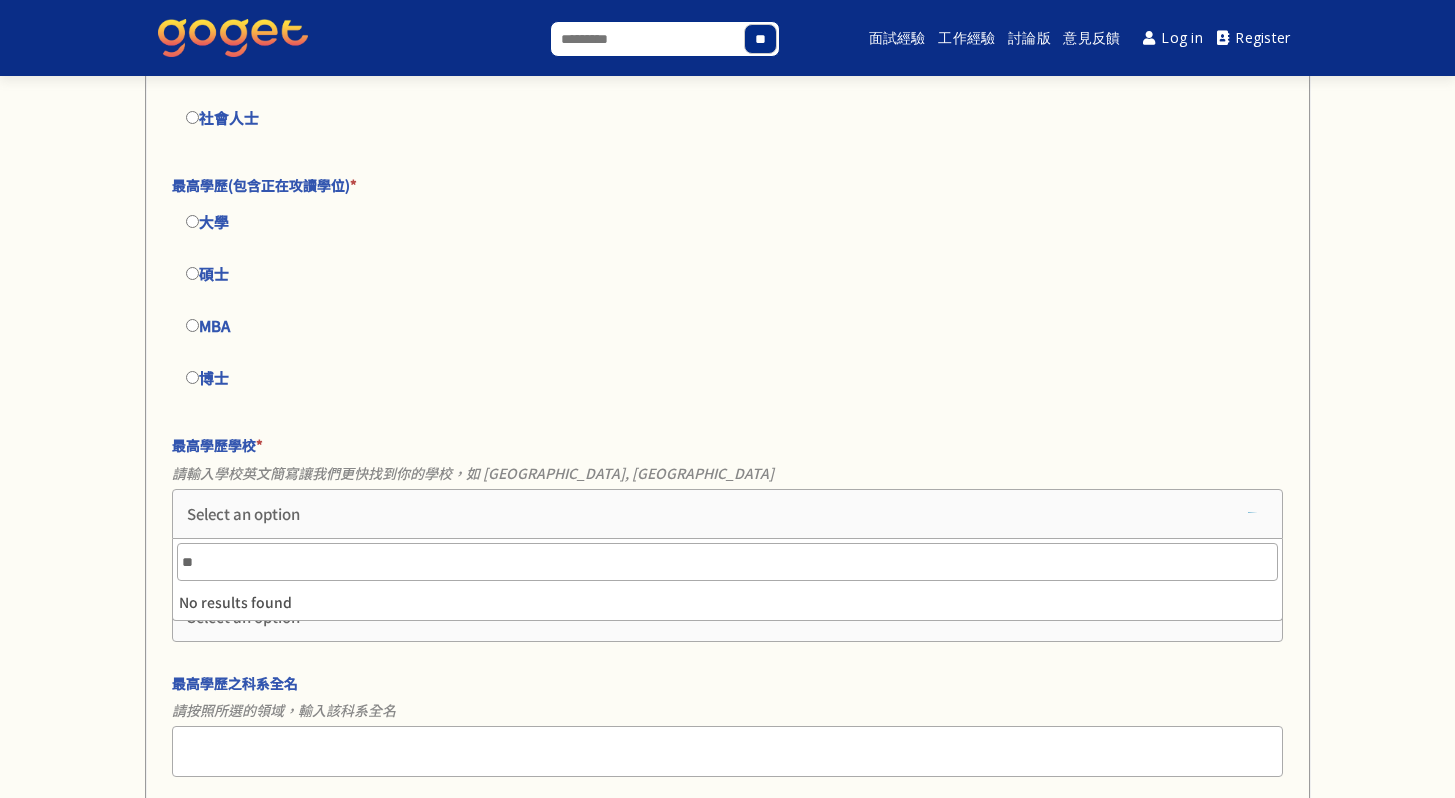 type on "*" 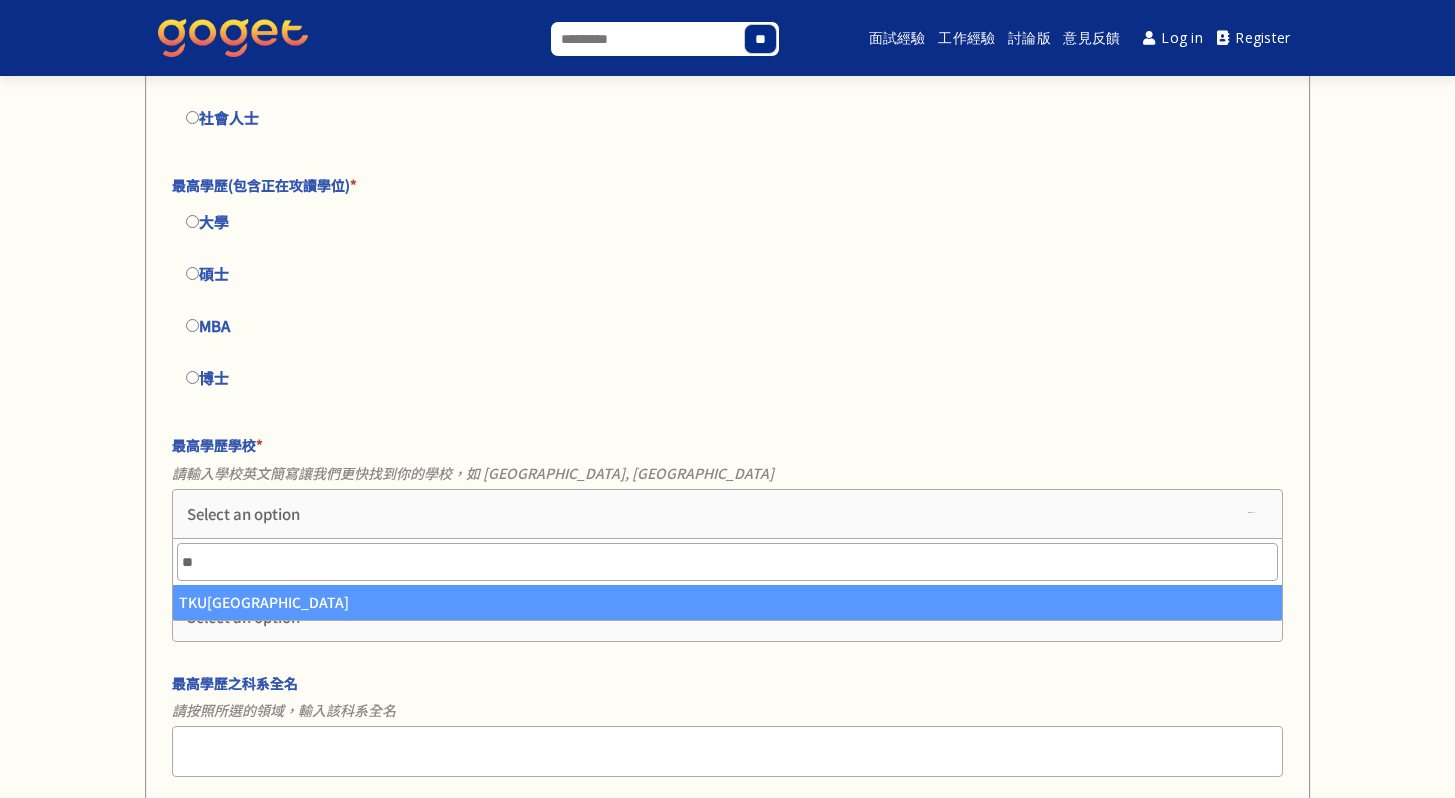 type on "**" 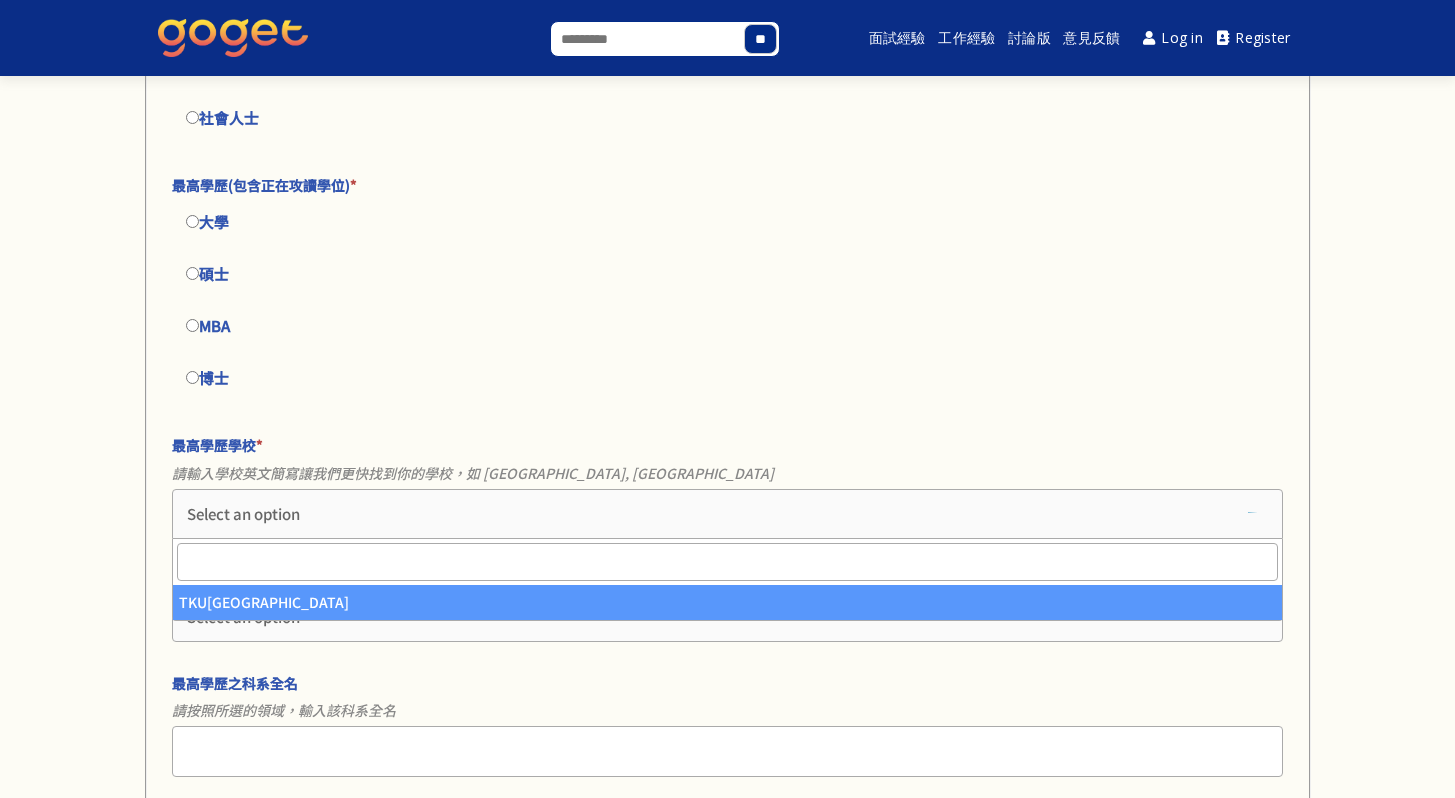 scroll, scrollTop: 1164, scrollLeft: 0, axis: vertical 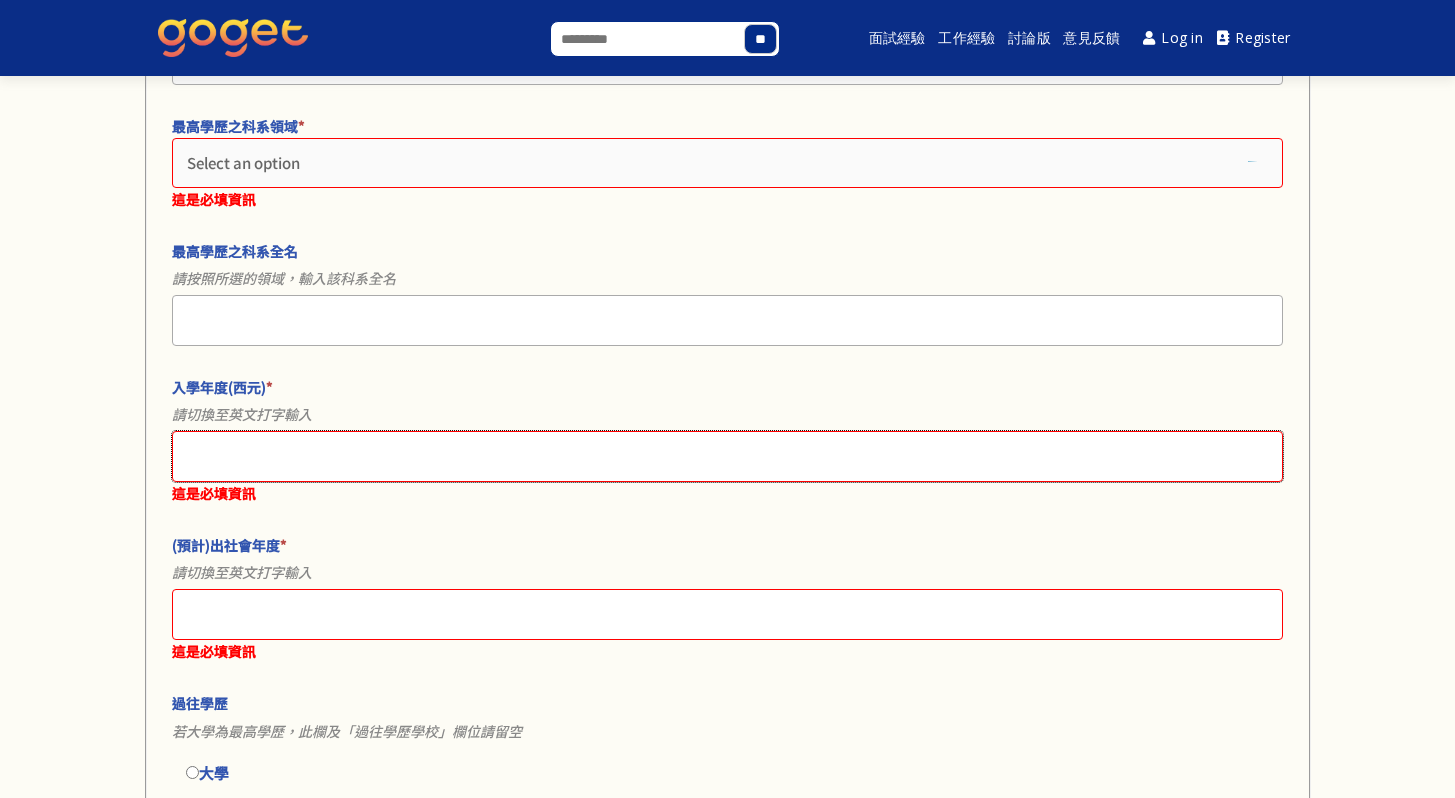 click on "入學年度(西元)   *" at bounding box center (727, 456) 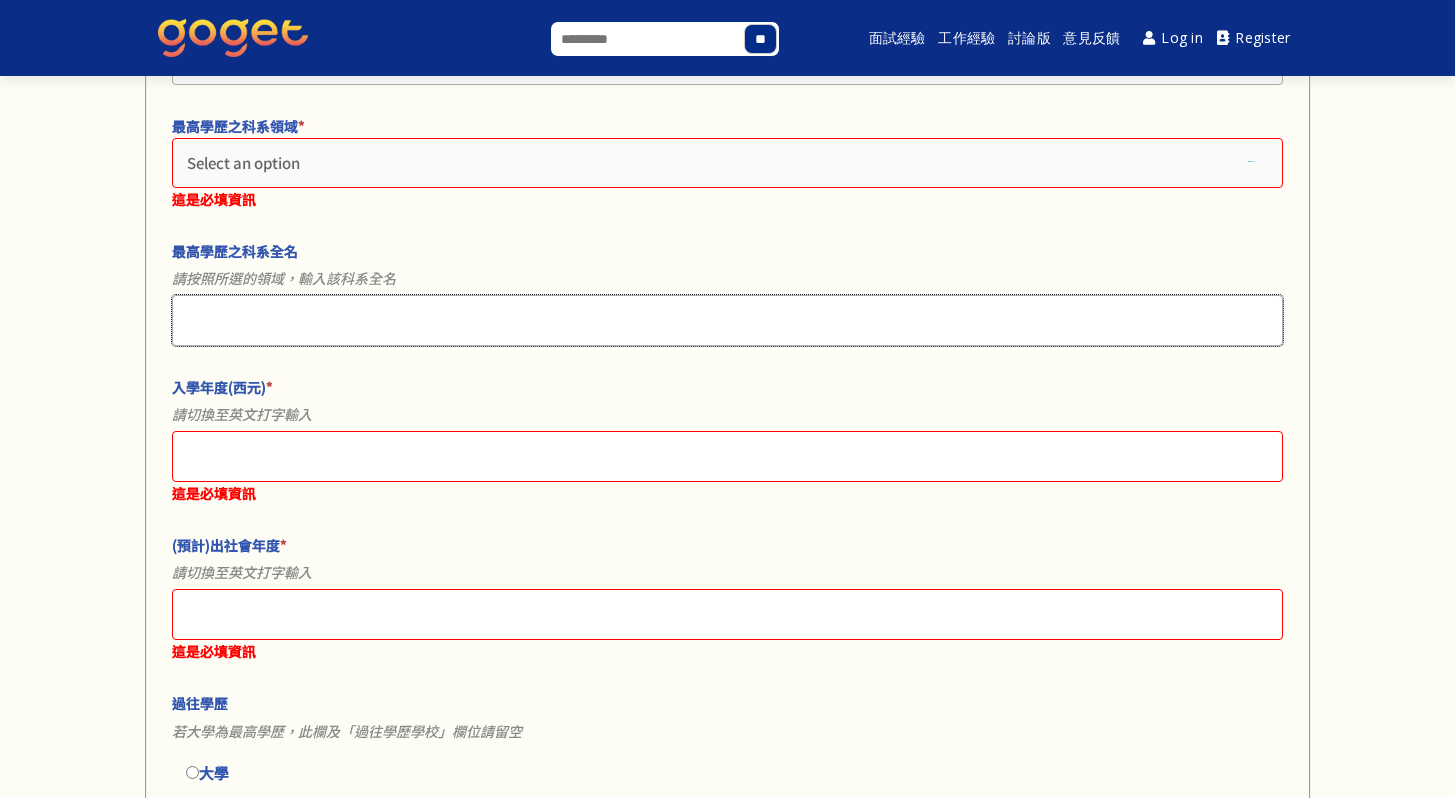 click on "最高學歷之科系全名" at bounding box center [727, 320] 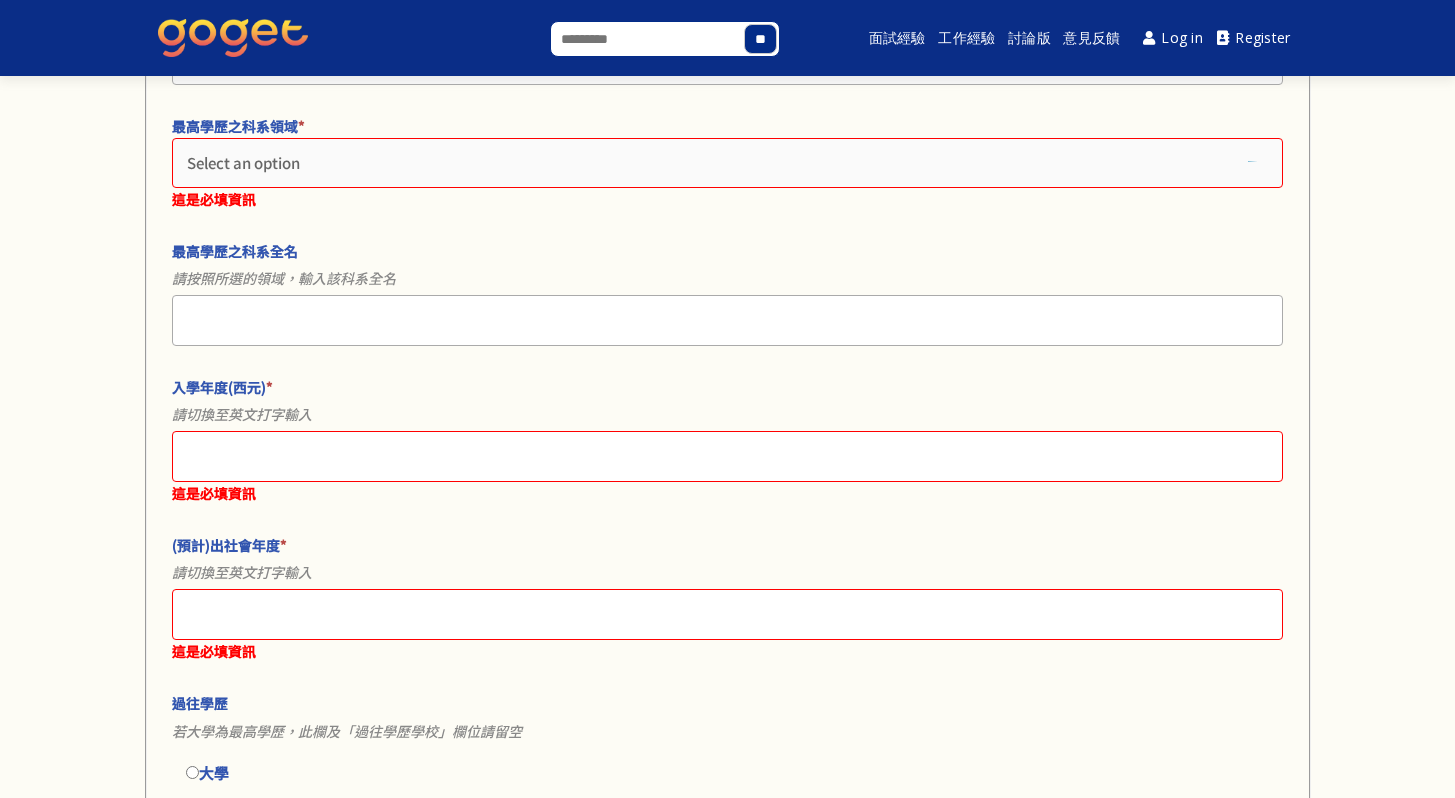 click on "Select an option" at bounding box center [727, 163] 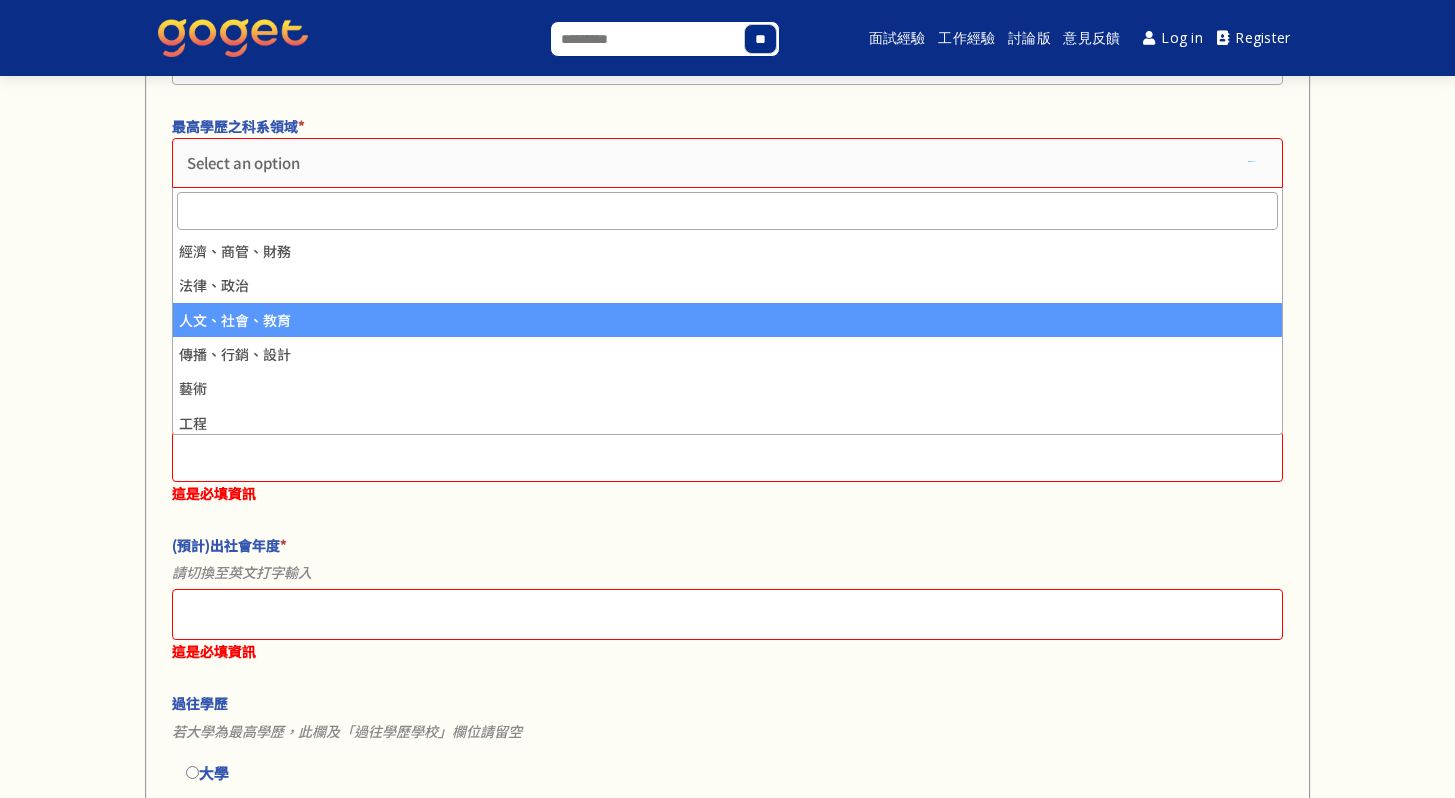 select on "********" 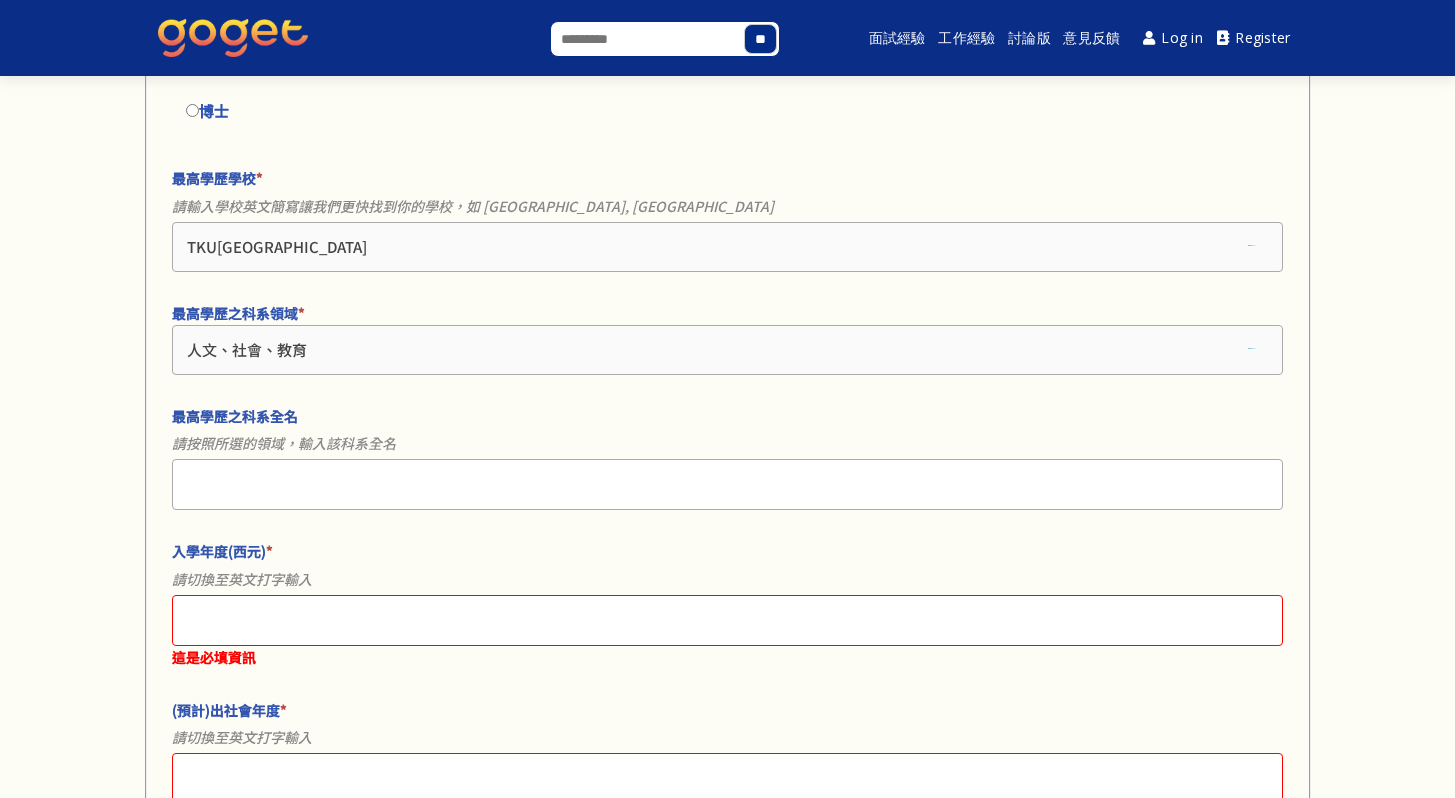 scroll, scrollTop: 1004, scrollLeft: 0, axis: vertical 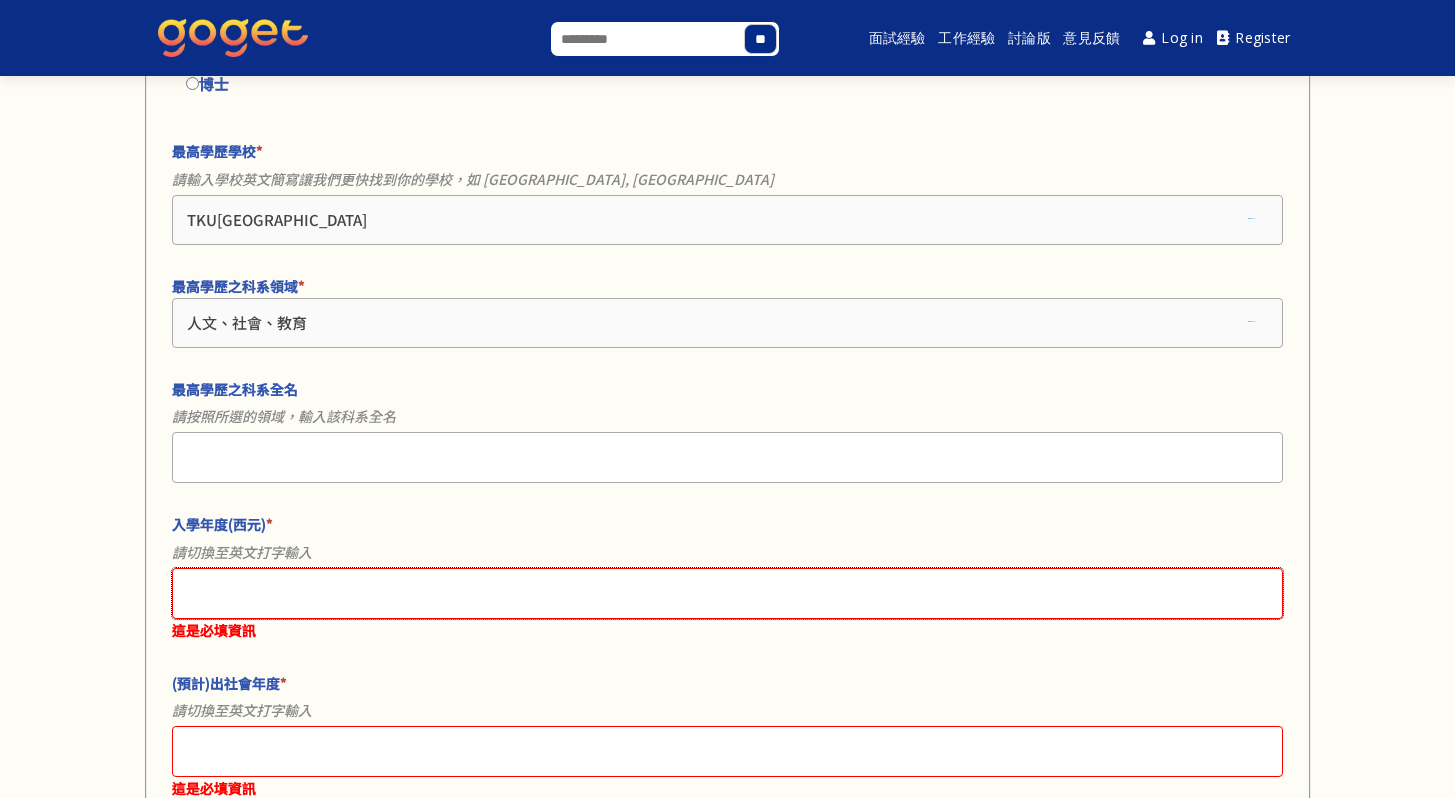 click on "入學年度(西元)   *" at bounding box center [727, 593] 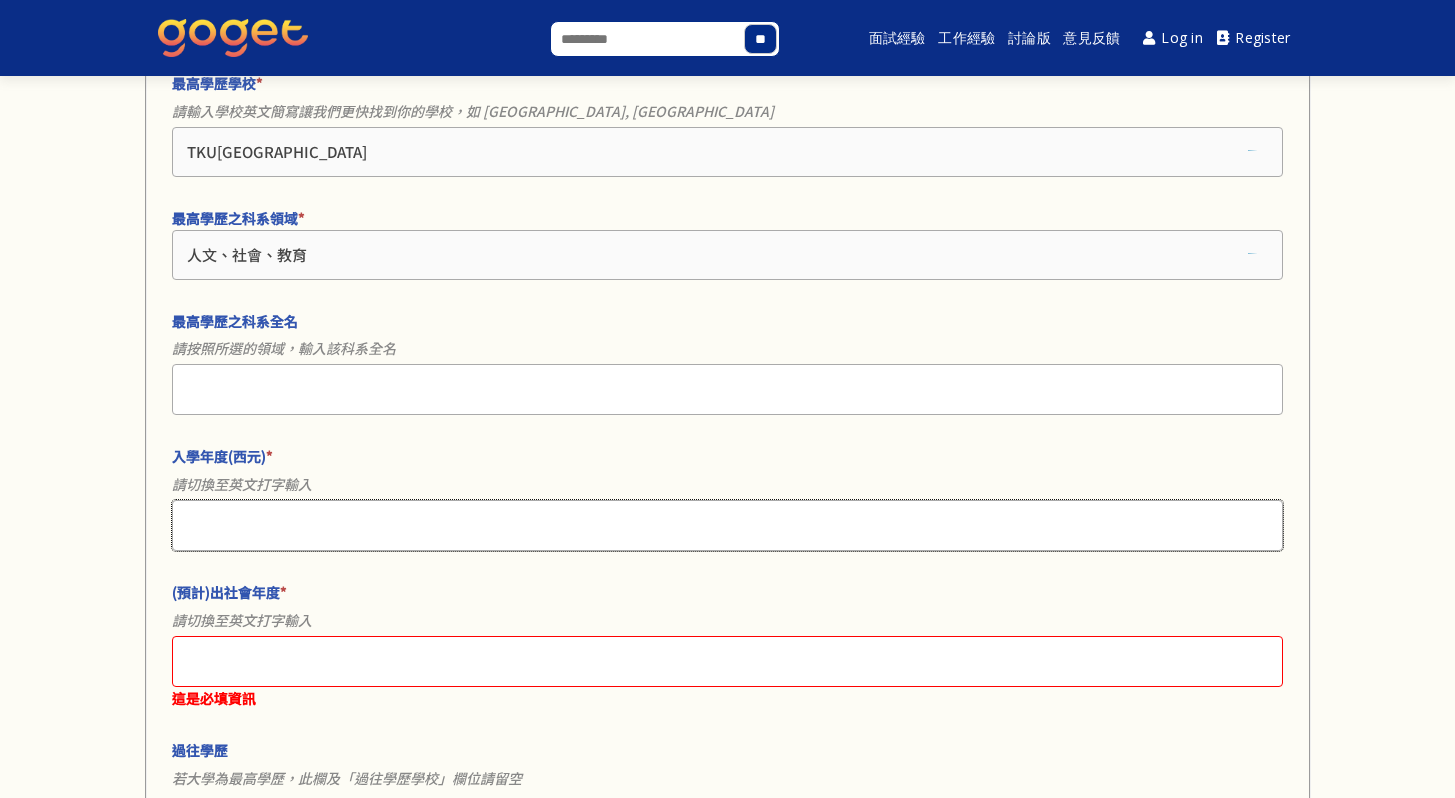 scroll, scrollTop: 1072, scrollLeft: 0, axis: vertical 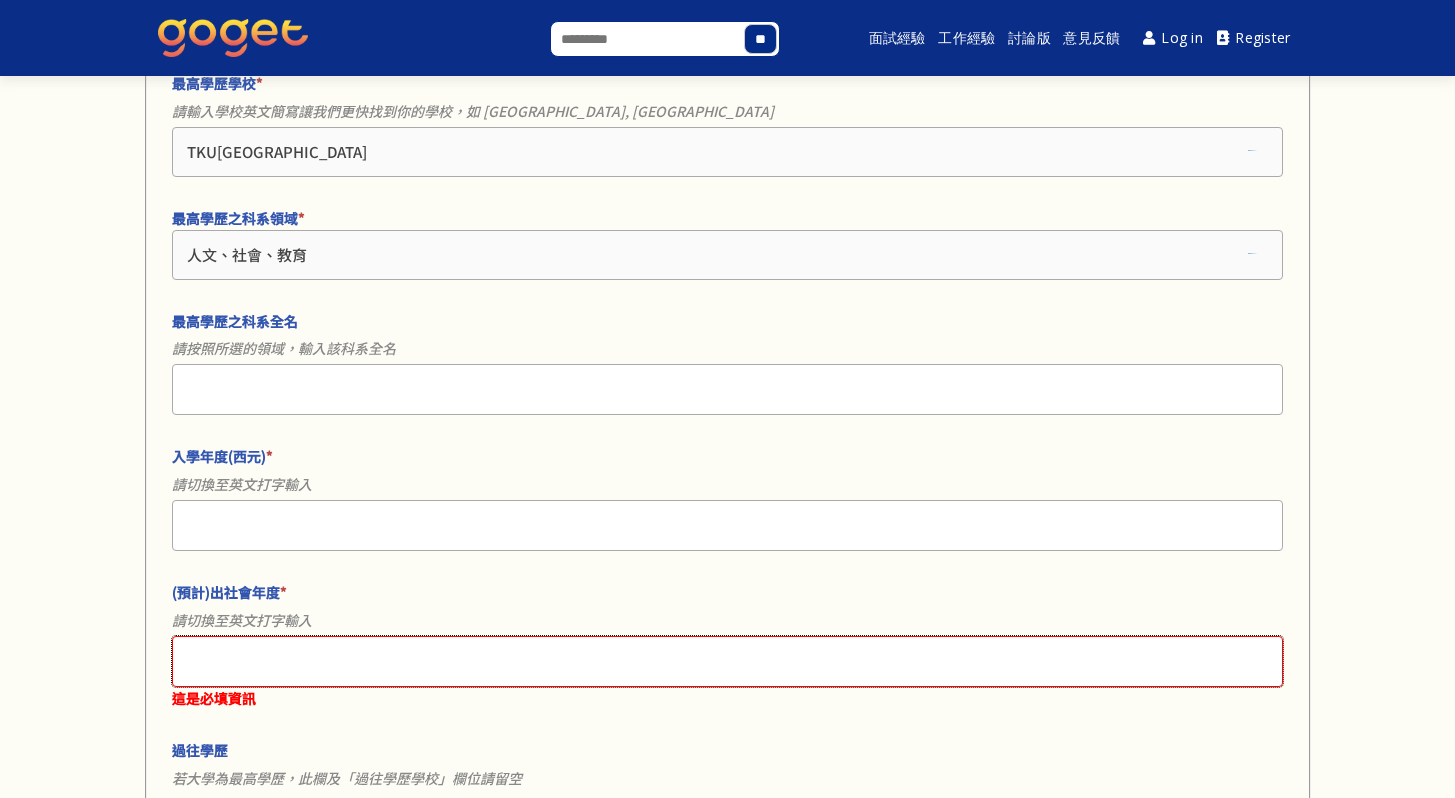 click on "(預計)出社會年度   *" at bounding box center [727, 661] 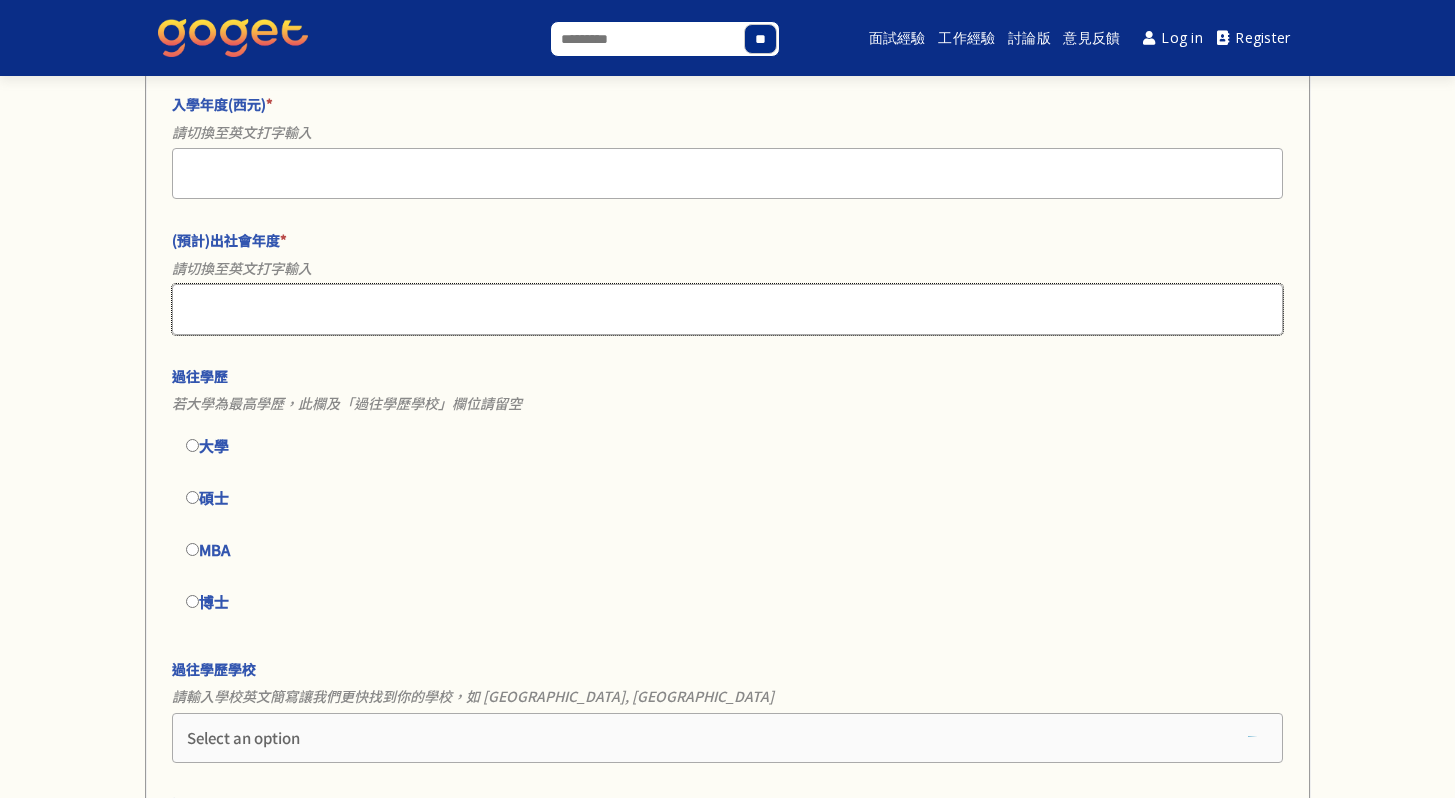 scroll, scrollTop: 1429, scrollLeft: 0, axis: vertical 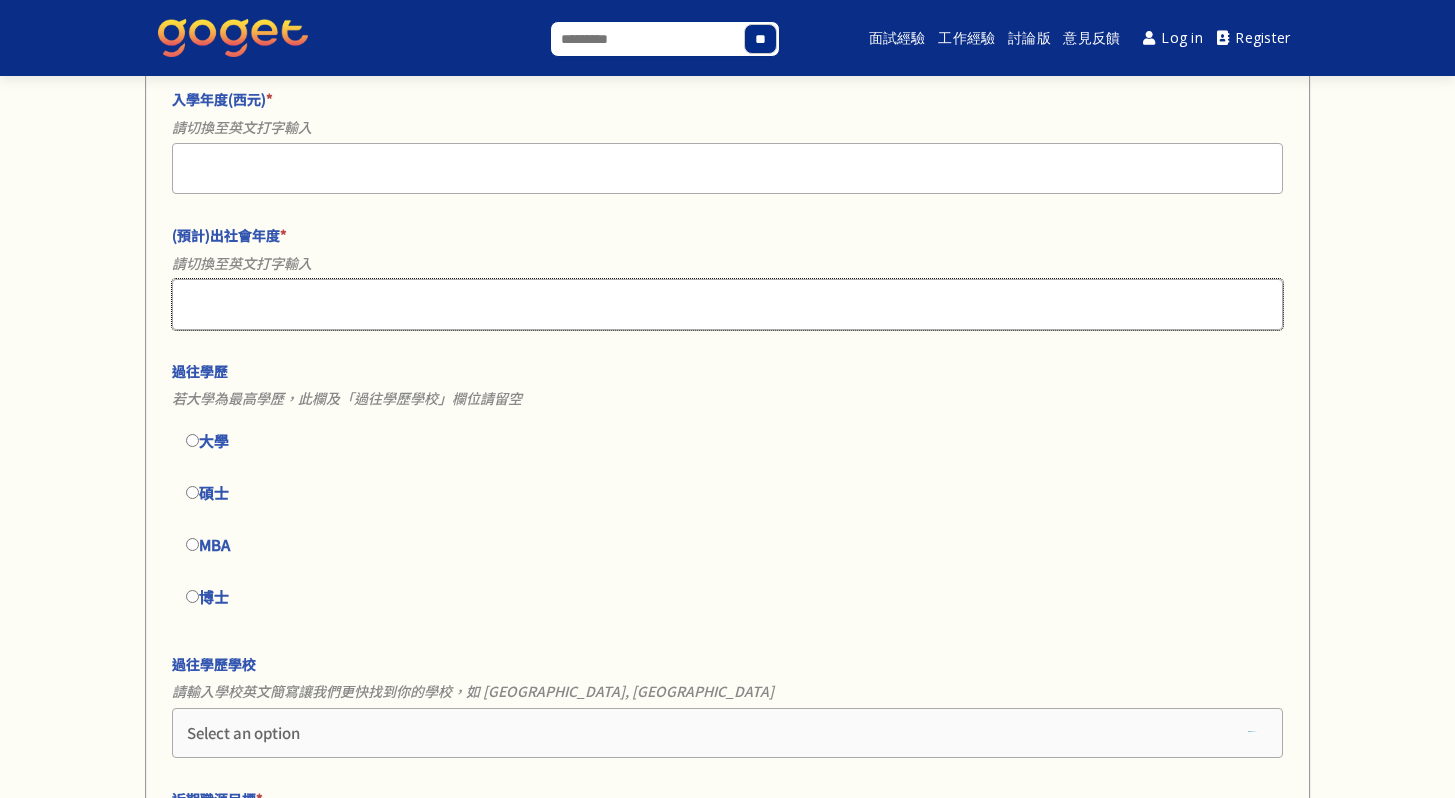 type on "****" 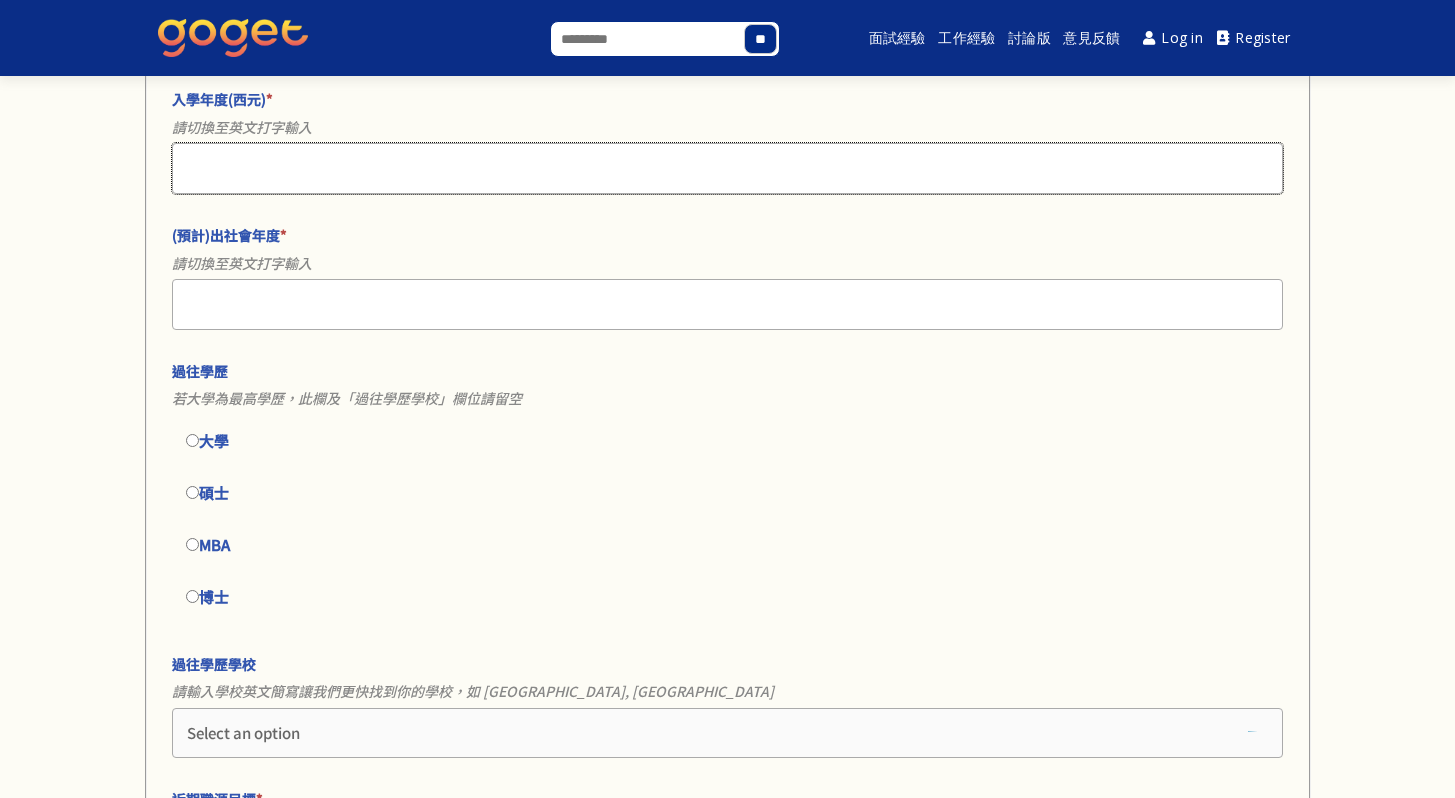 click on "****" at bounding box center [727, 168] 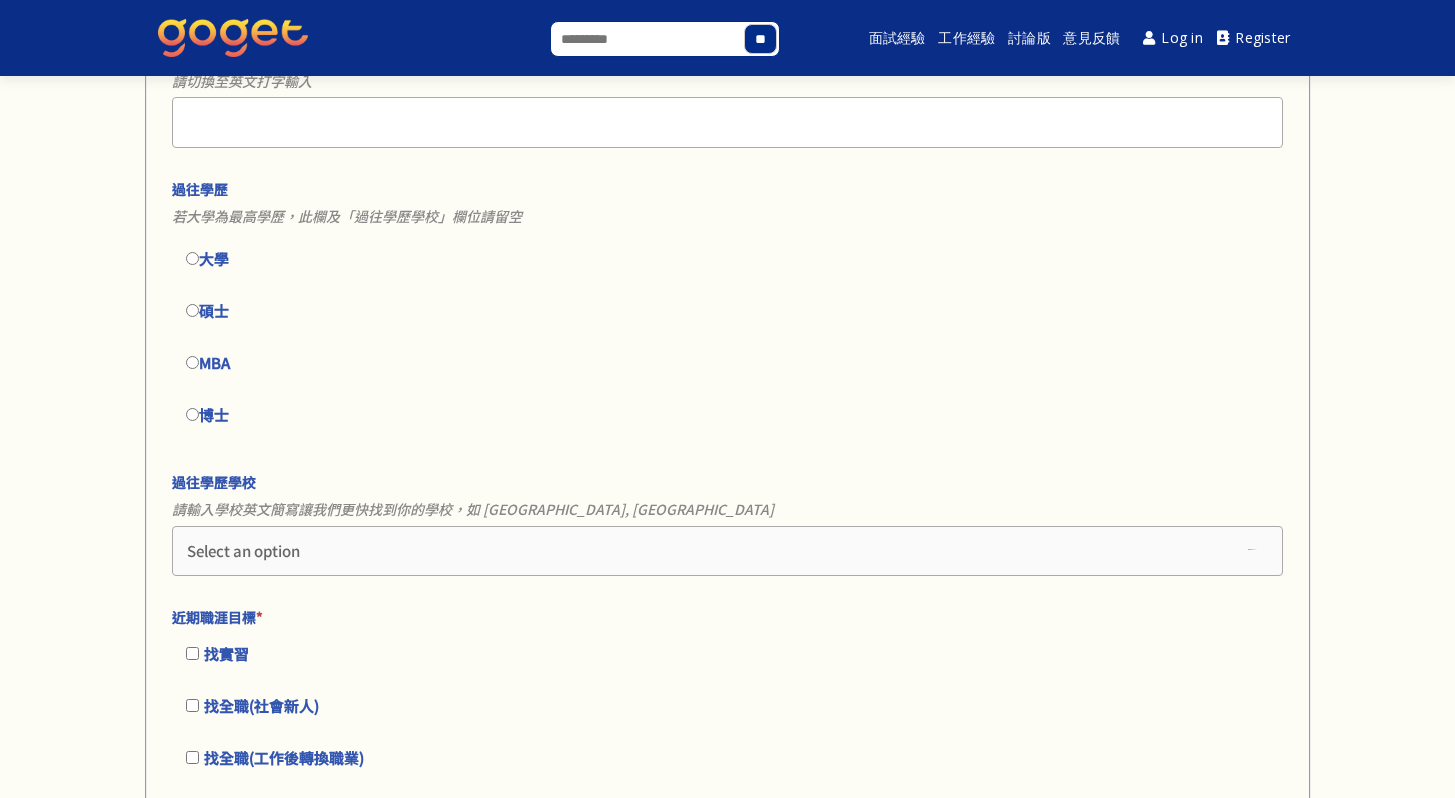 scroll, scrollTop: 1693, scrollLeft: 0, axis: vertical 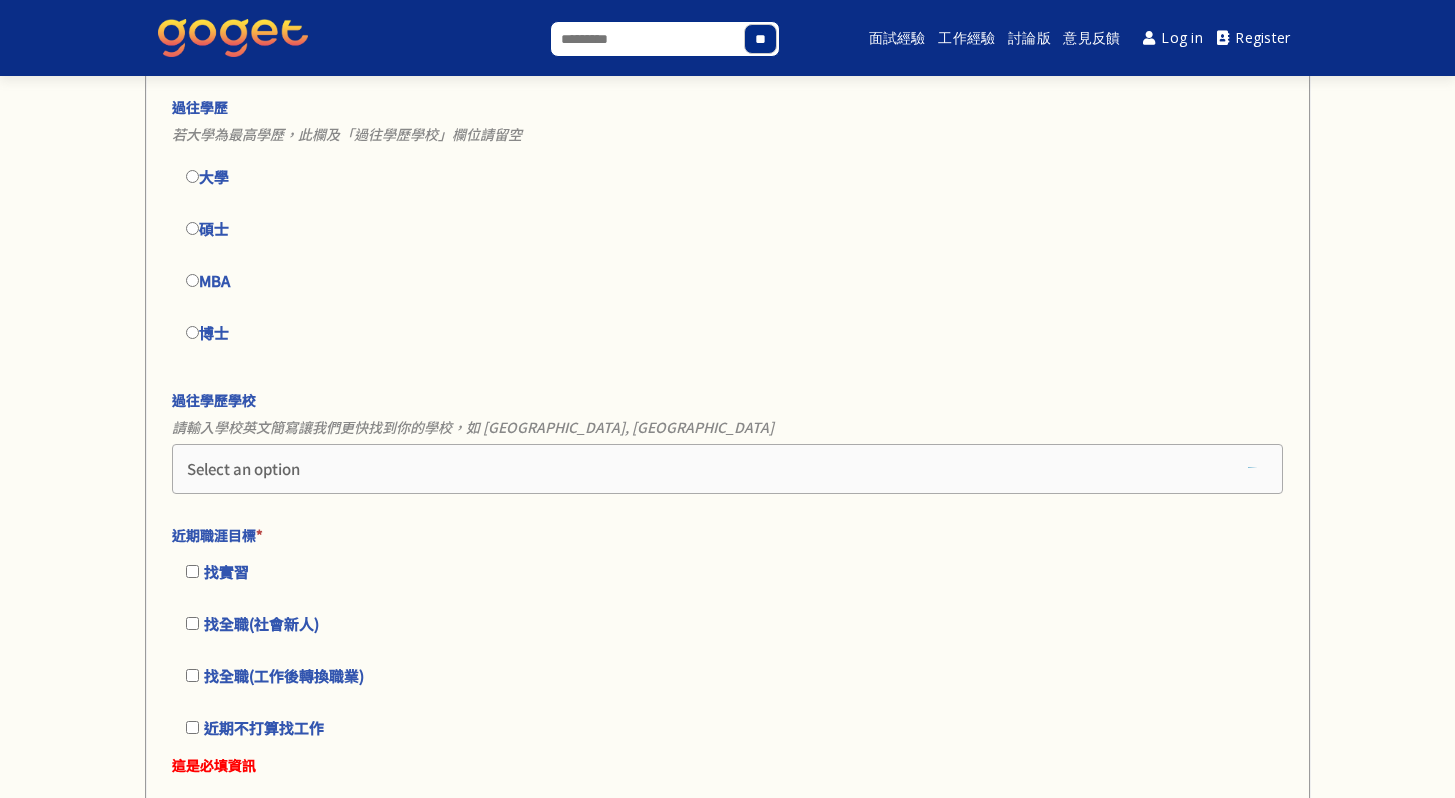 type on "****" 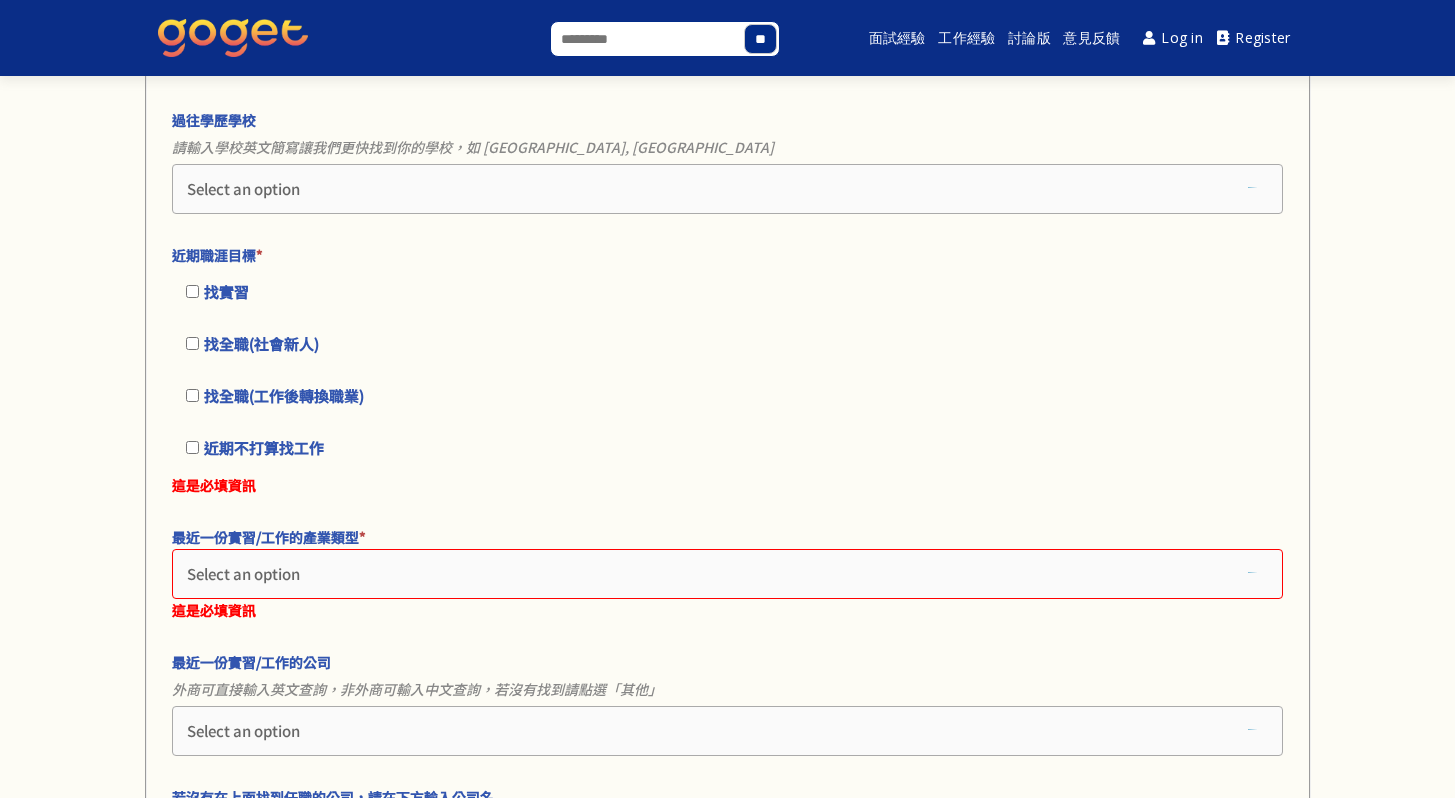 scroll, scrollTop: 1992, scrollLeft: 0, axis: vertical 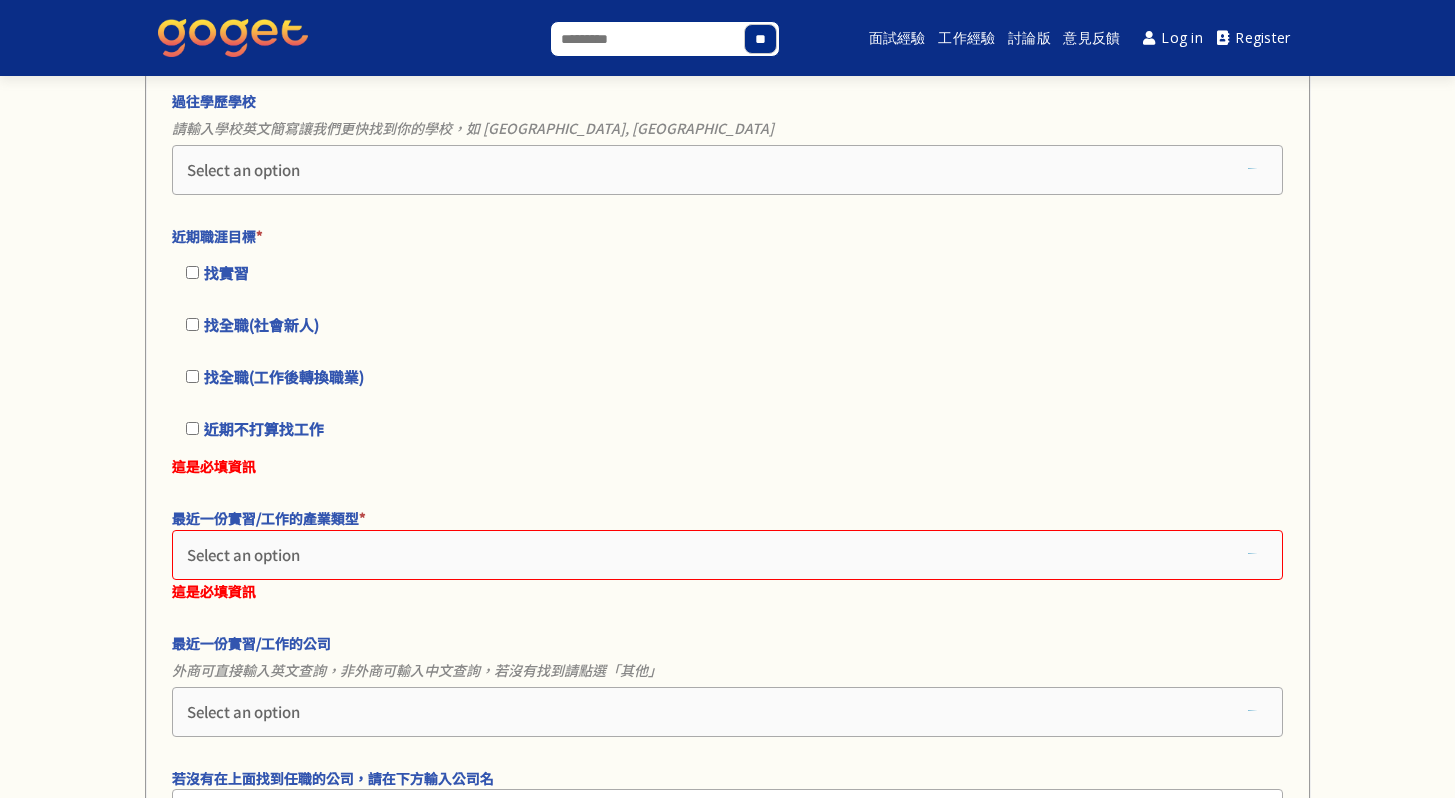 click on "找實習" at bounding box center (727, 273) 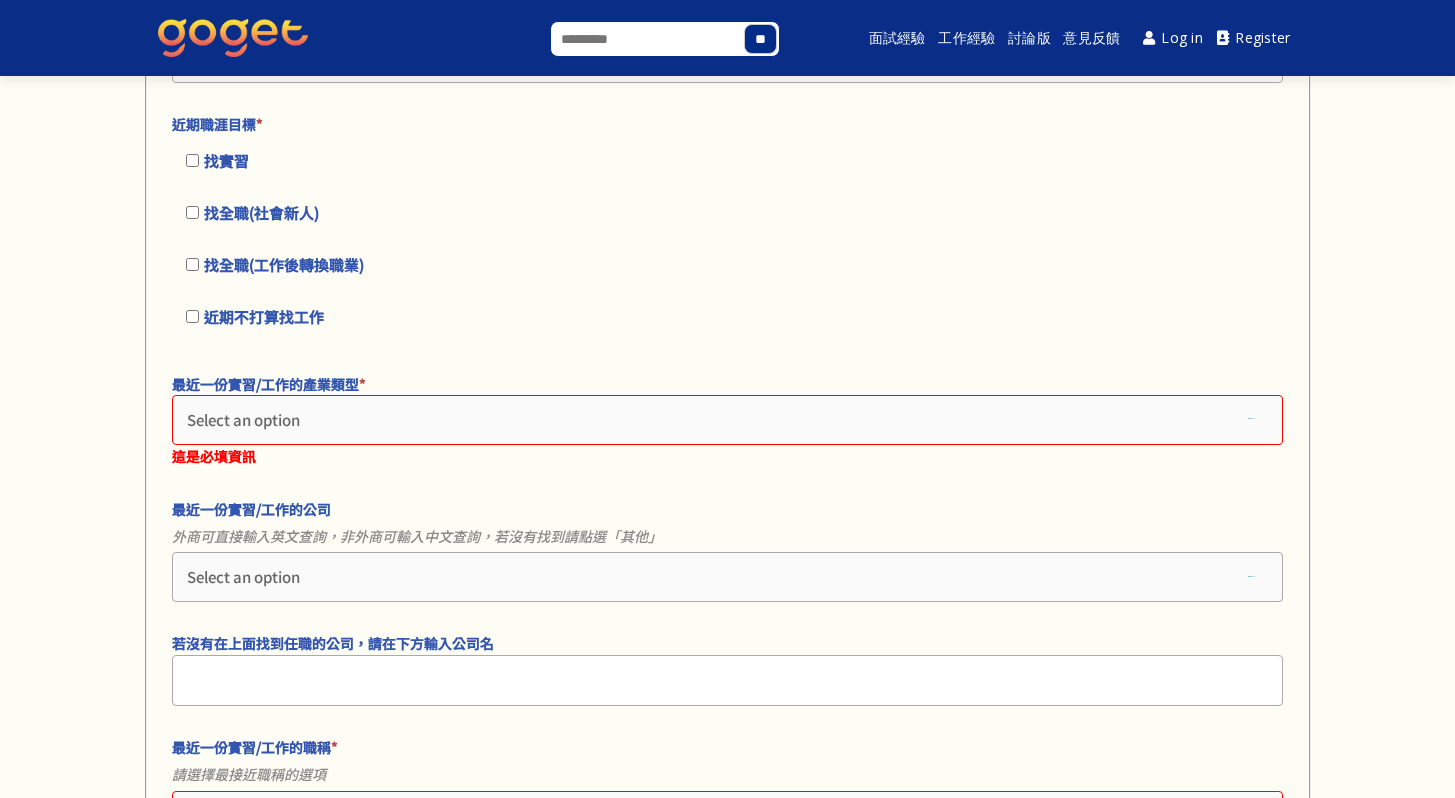 scroll, scrollTop: 2119, scrollLeft: 0, axis: vertical 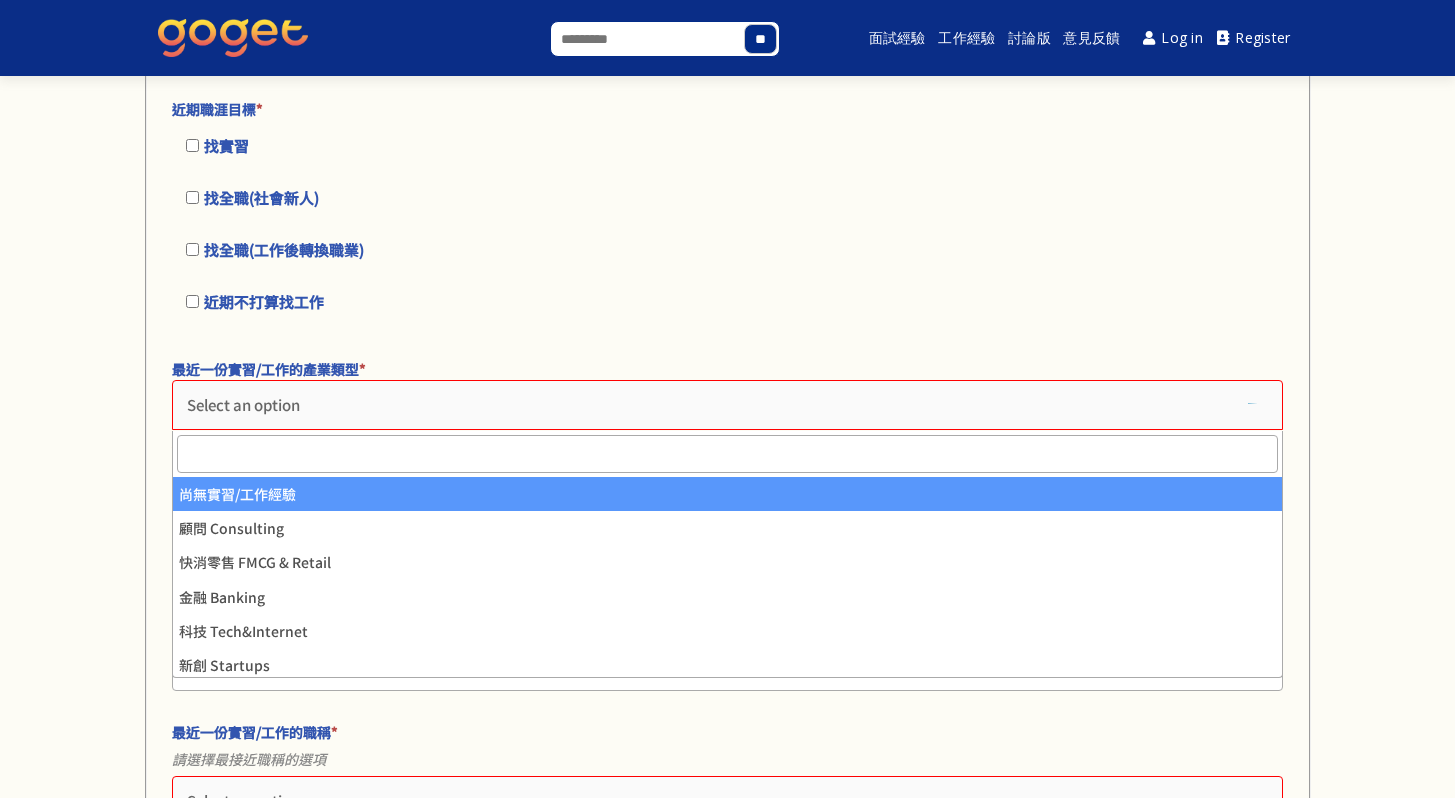 click on "Select an option" at bounding box center (727, 405) 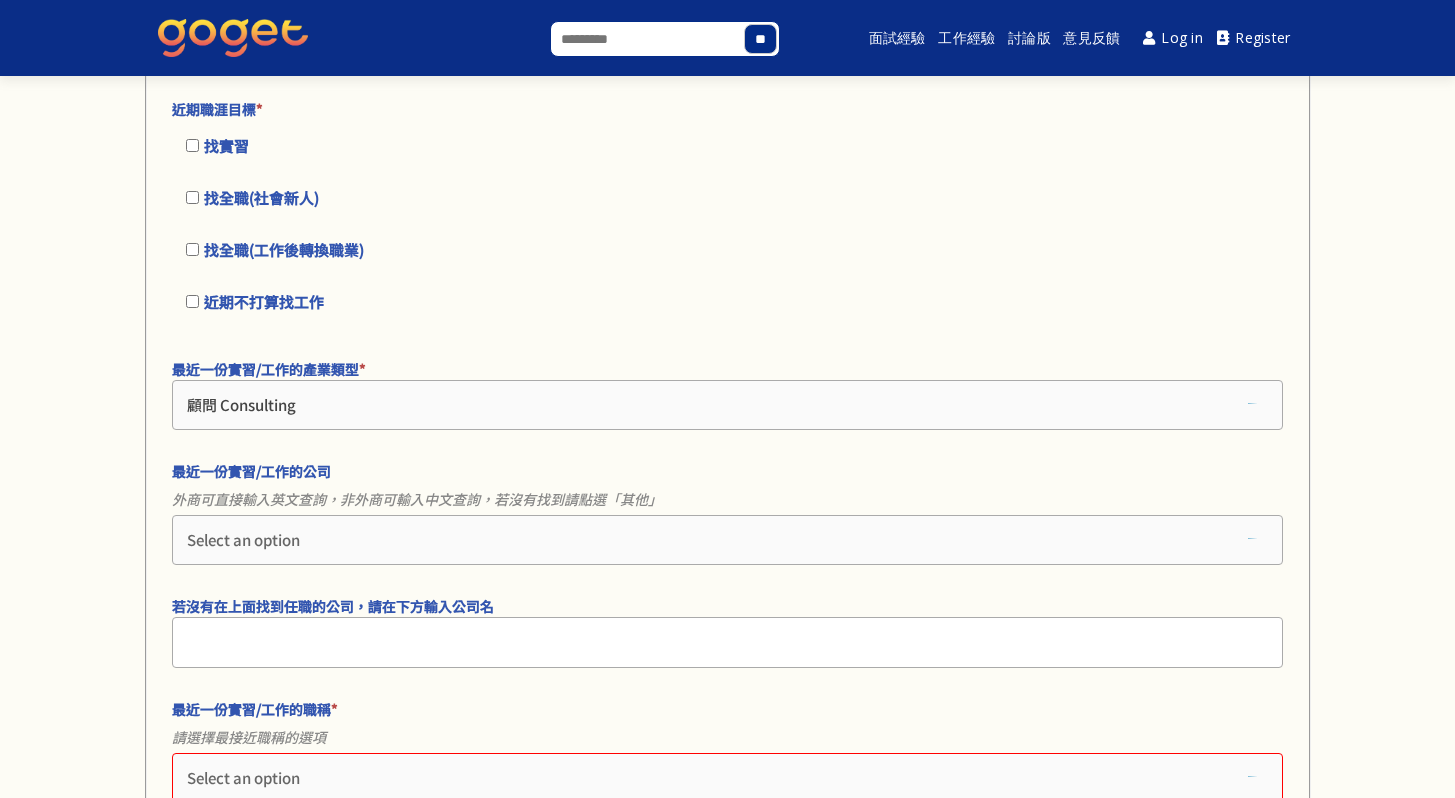 scroll, scrollTop: 2125, scrollLeft: 0, axis: vertical 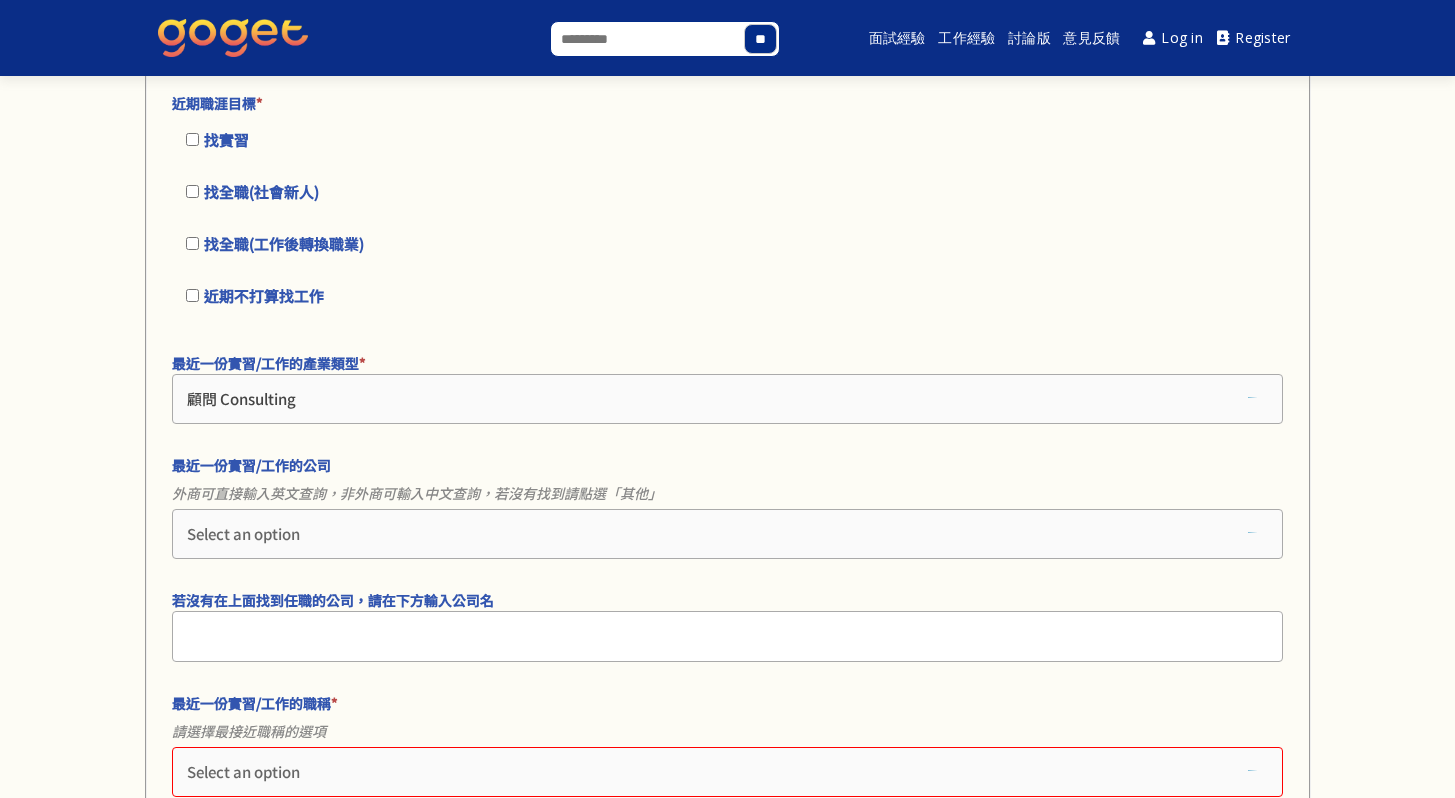 click on "顧問 Consulting" at bounding box center [727, 399] 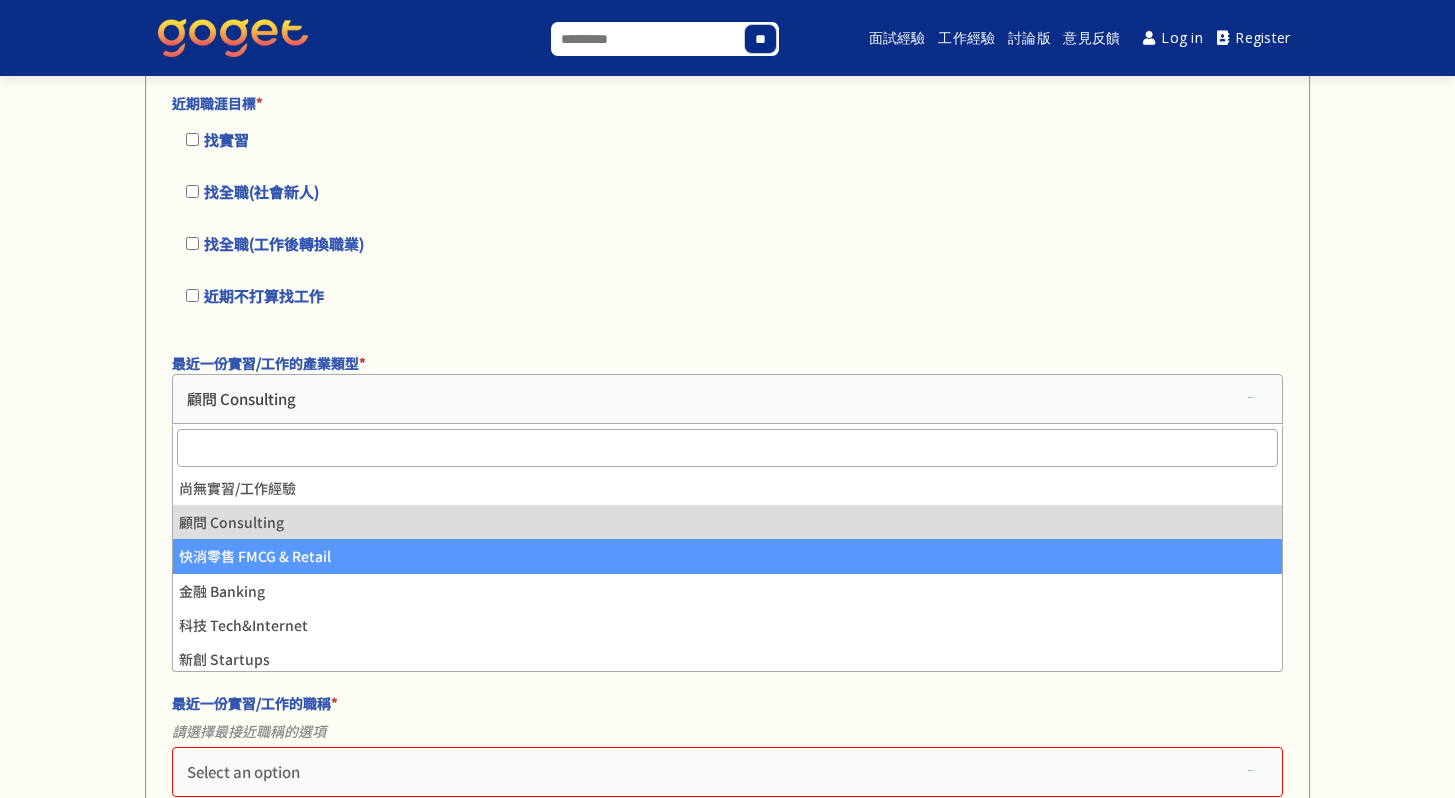 select on "**********" 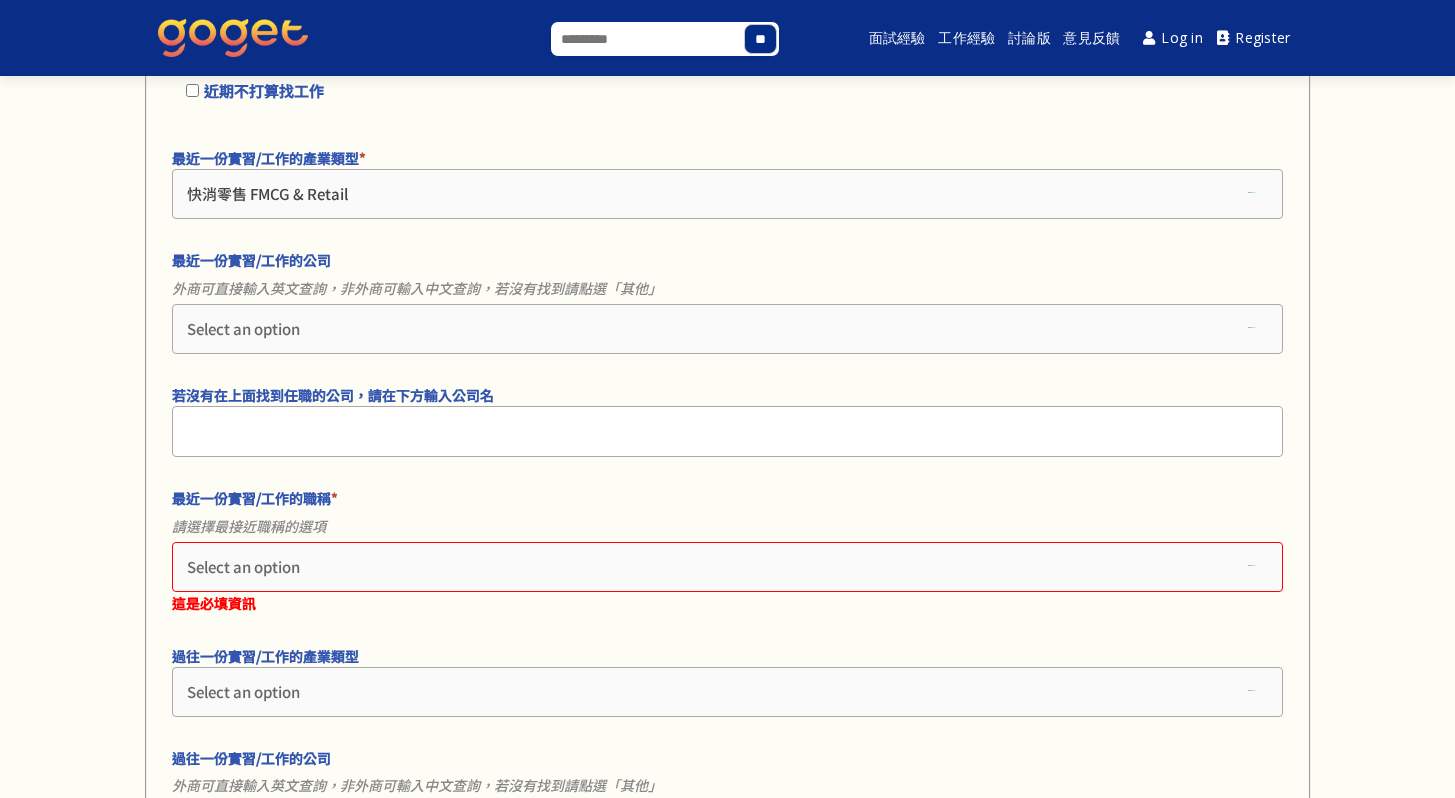 scroll, scrollTop: 2335, scrollLeft: 0, axis: vertical 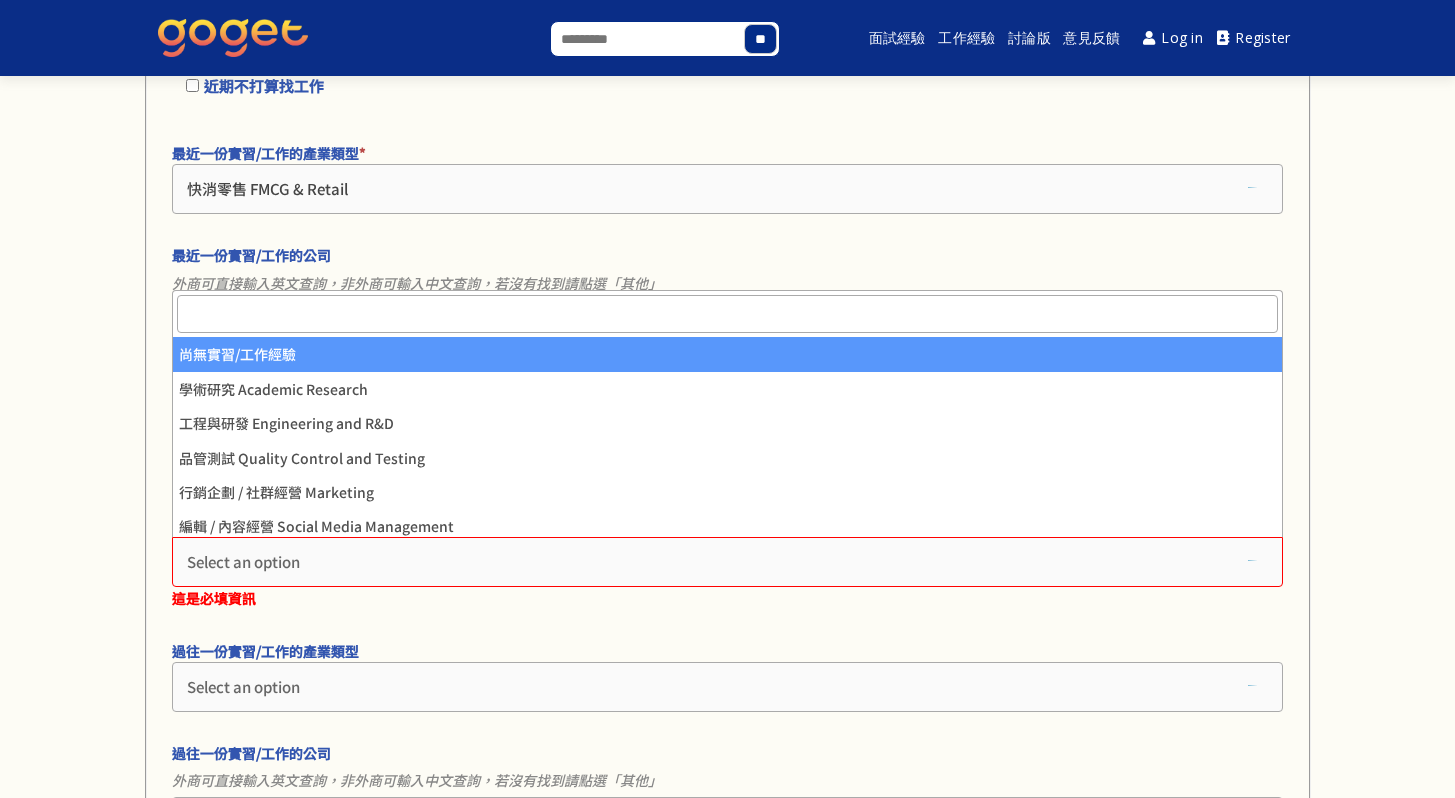 click on "Select an option" at bounding box center (727, 562) 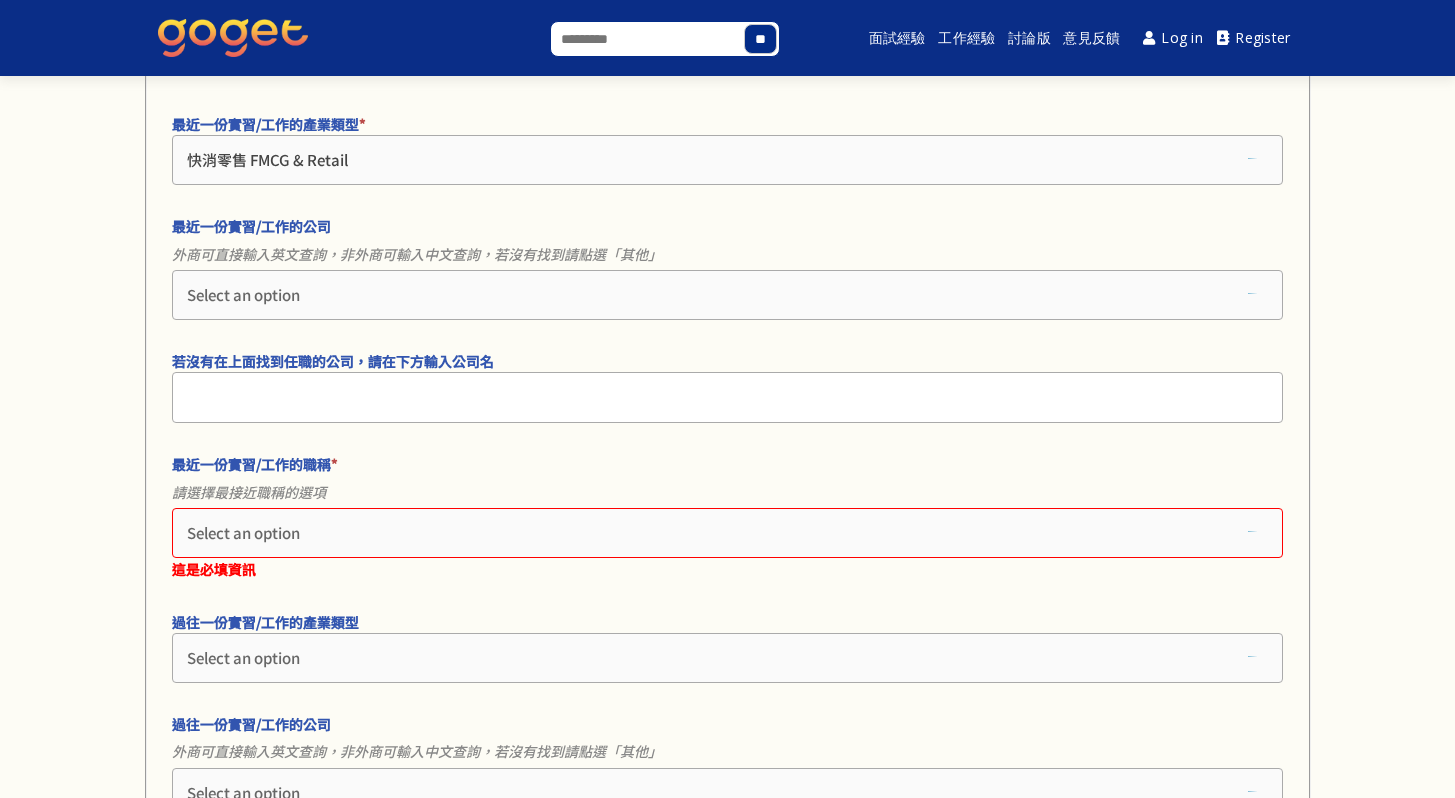 scroll, scrollTop: 2376, scrollLeft: 0, axis: vertical 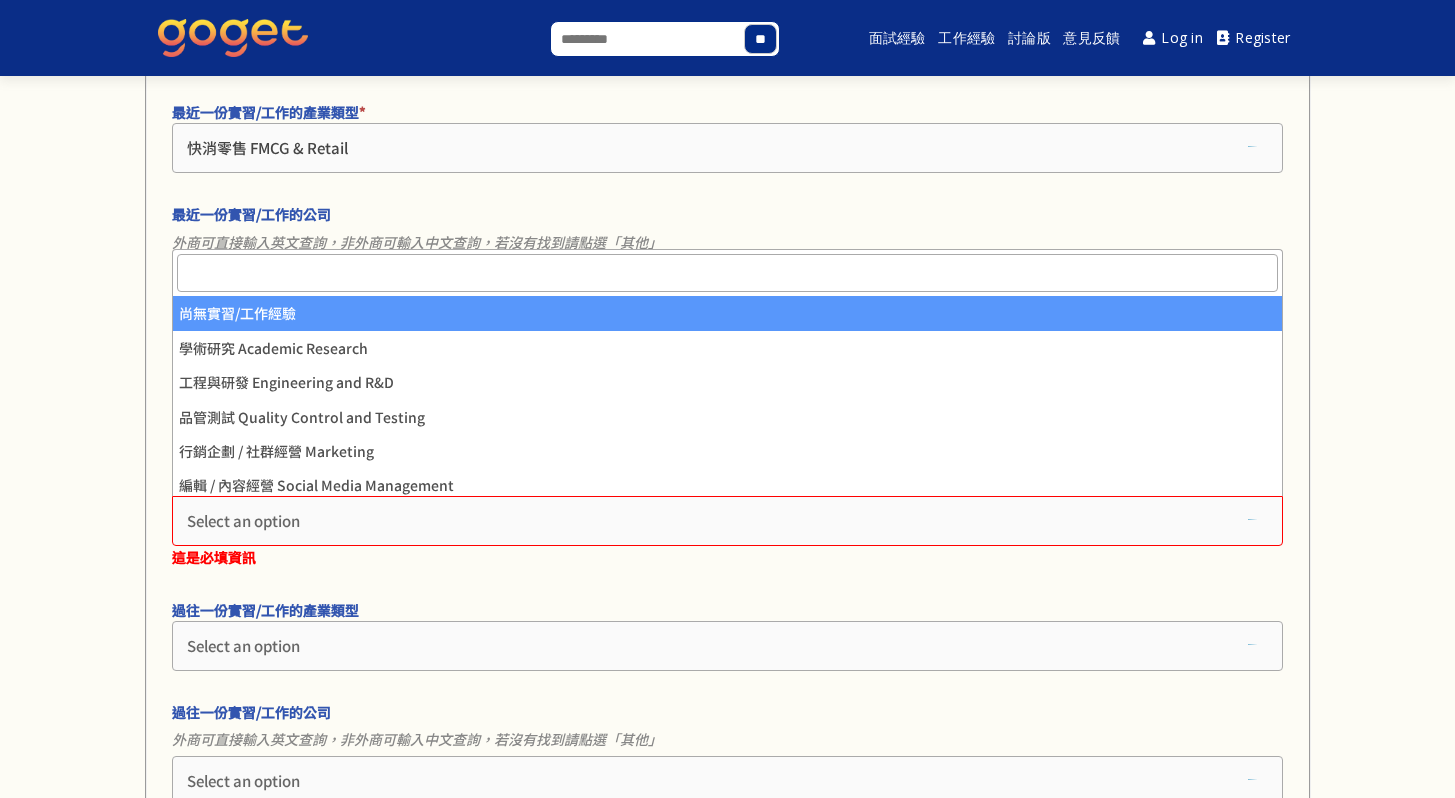 click on "Select an option" at bounding box center (243, 520) 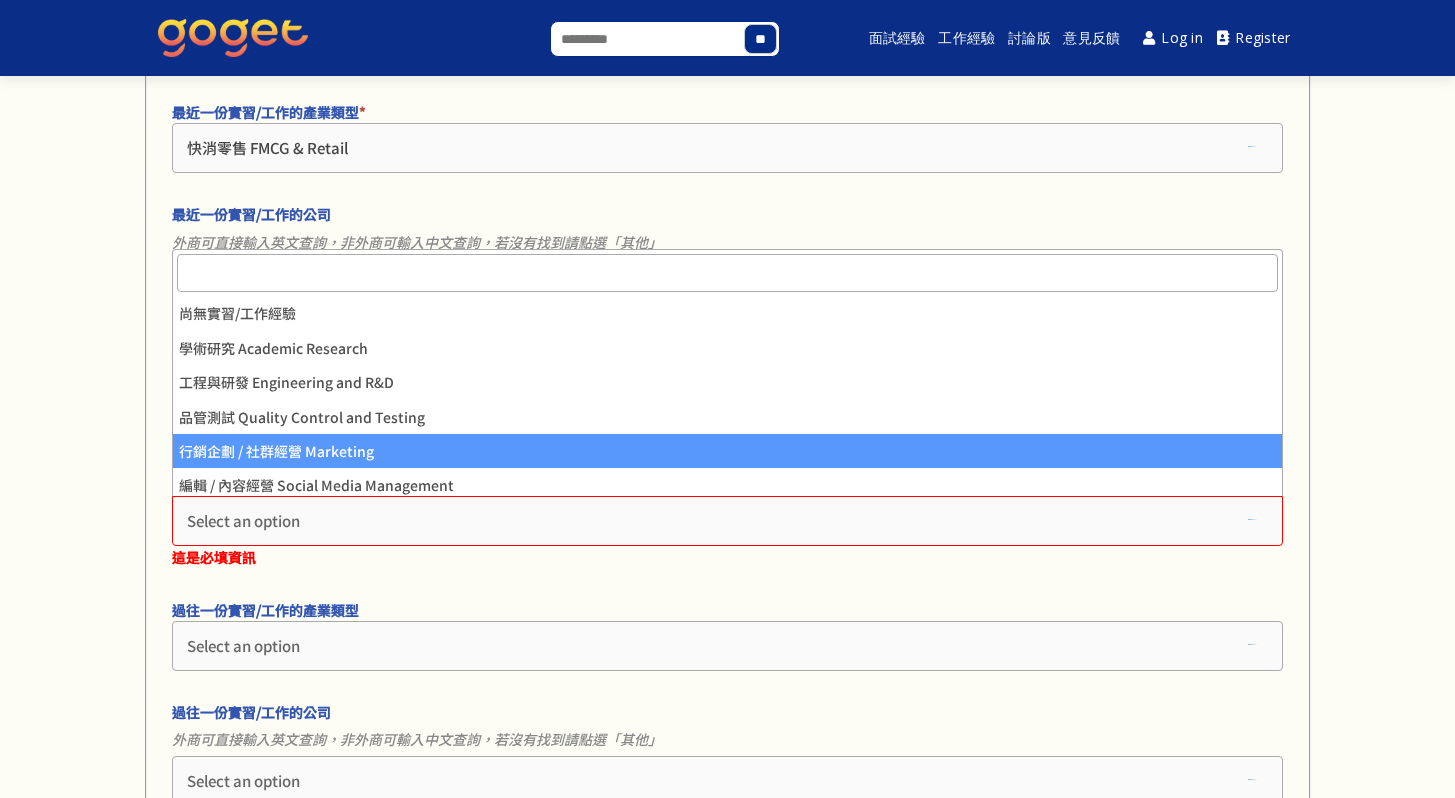 select on "**********" 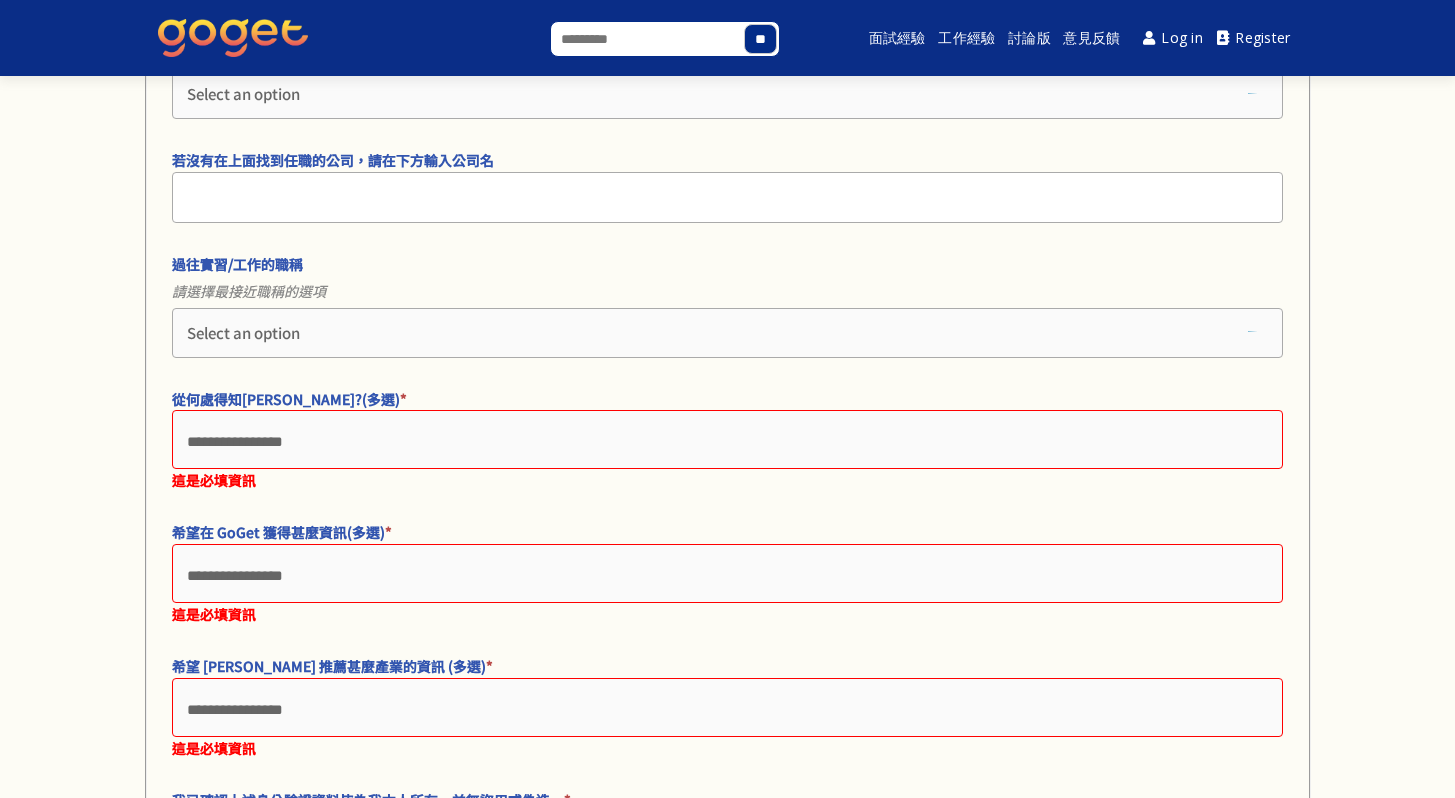 scroll, scrollTop: 3174, scrollLeft: 0, axis: vertical 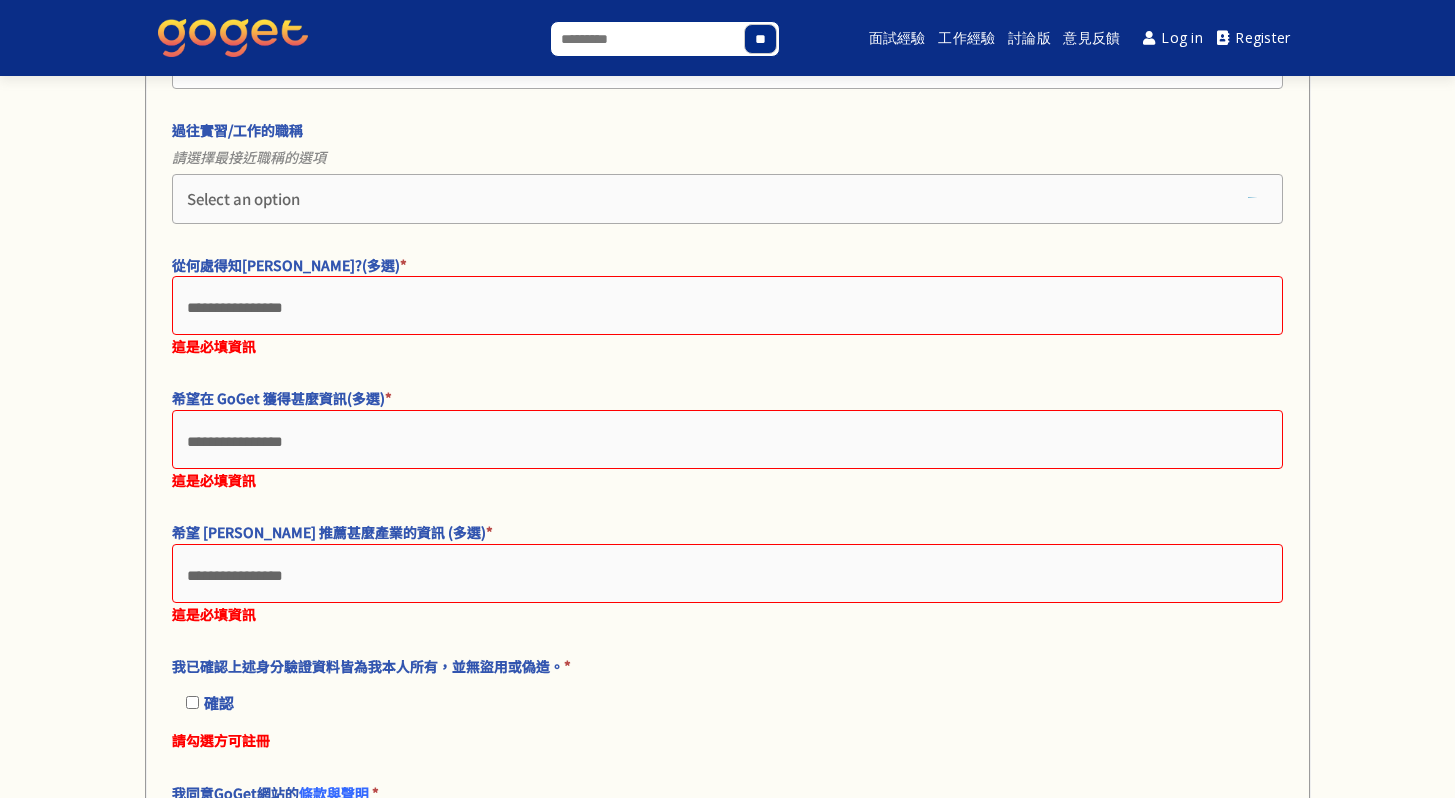click at bounding box center [727, 308] 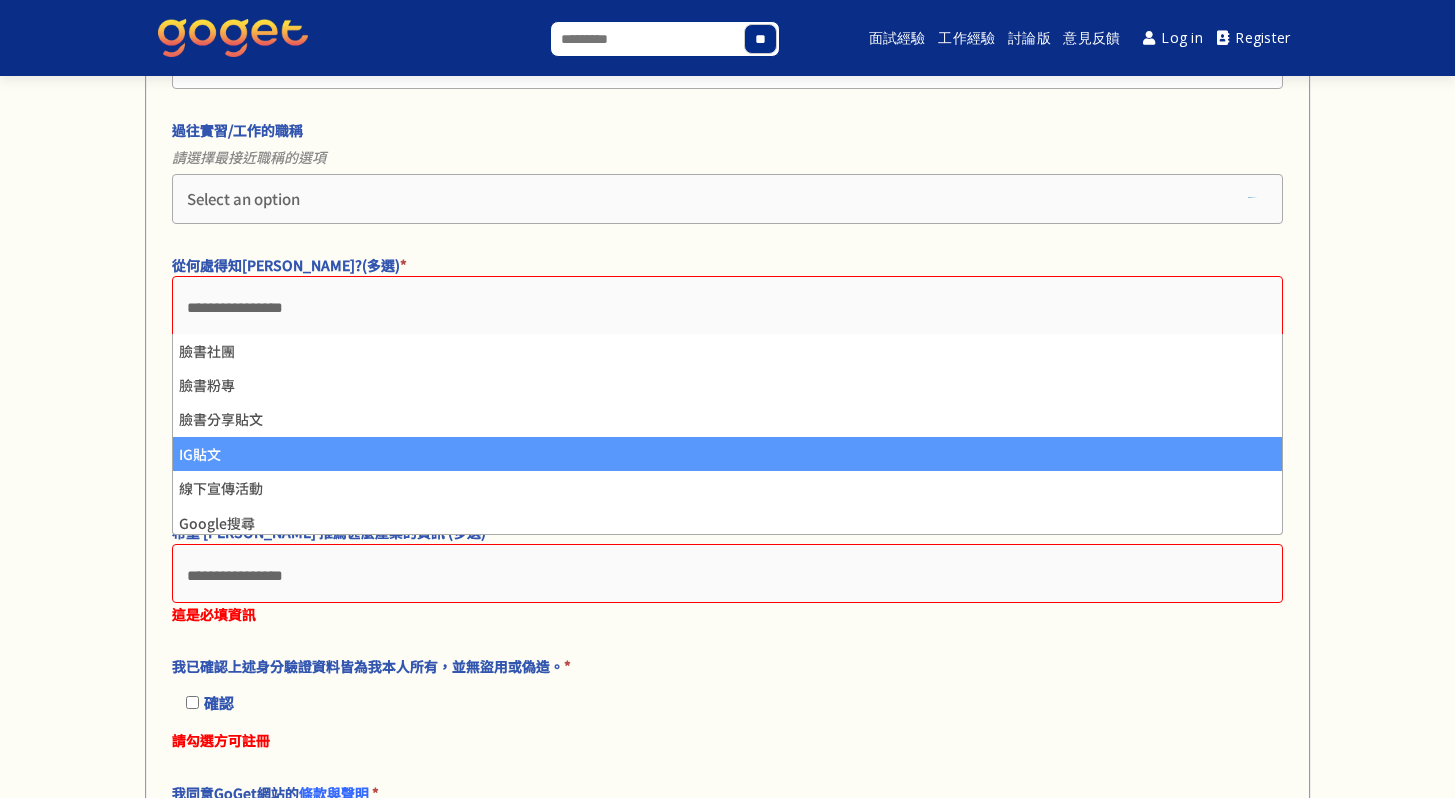 scroll, scrollTop: 75, scrollLeft: 0, axis: vertical 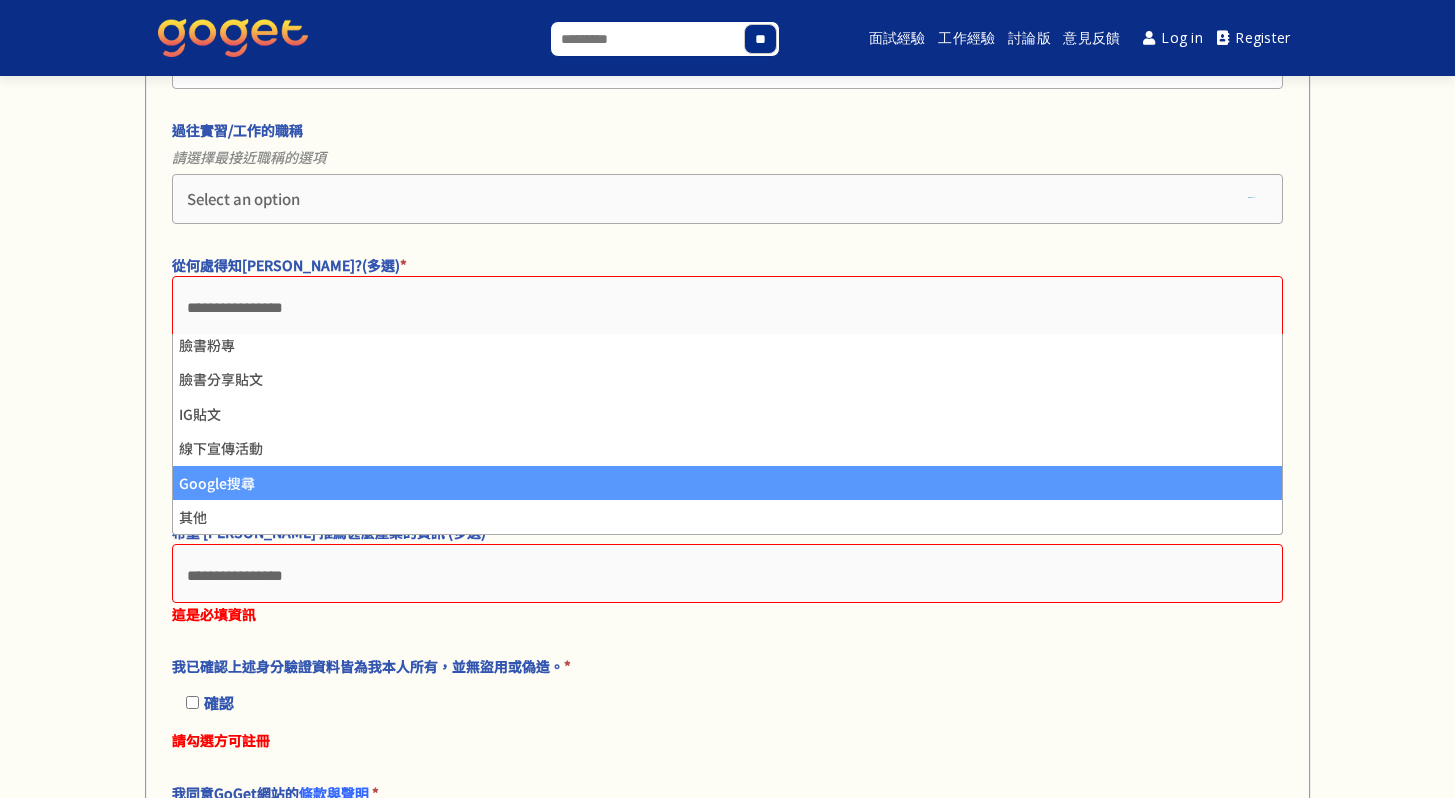 select on "********" 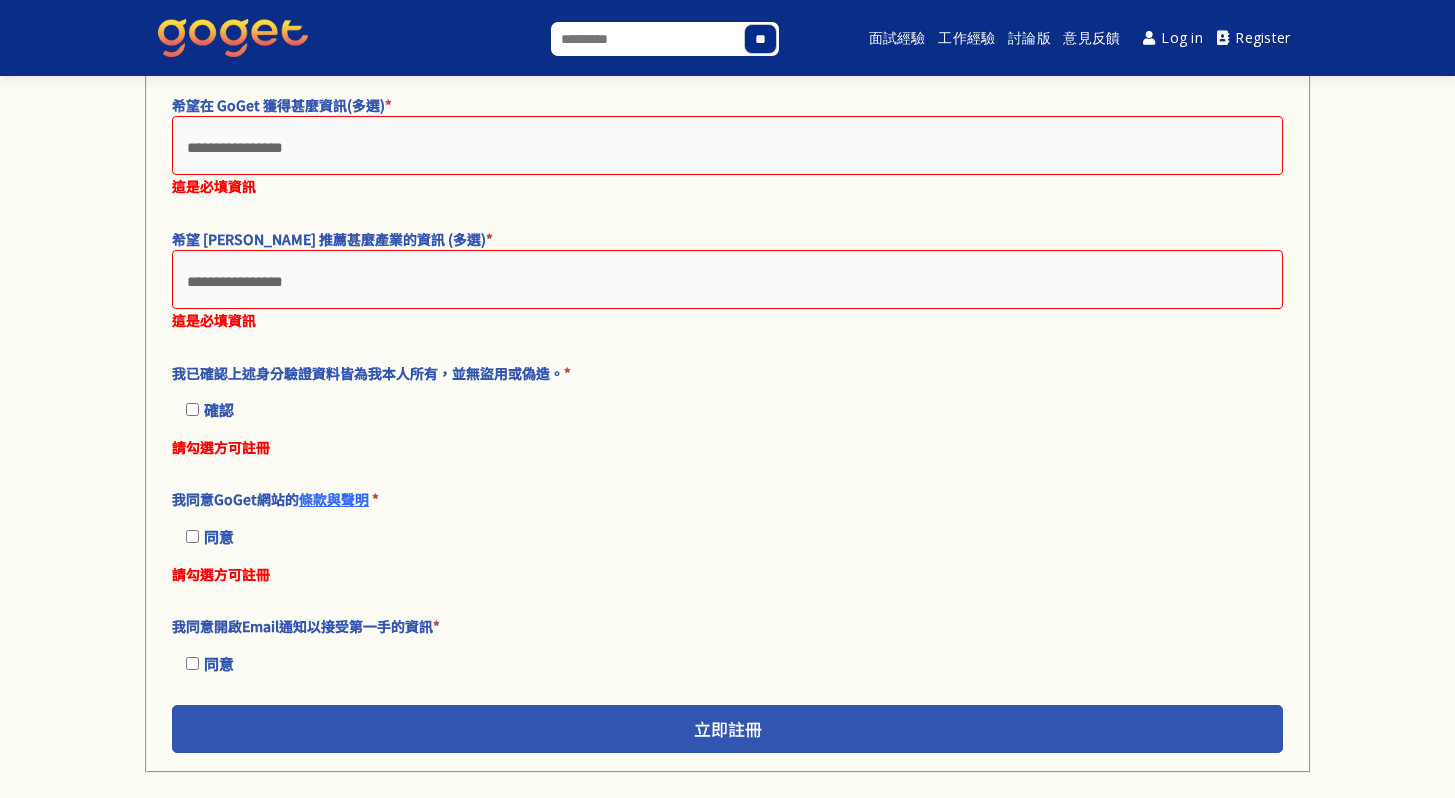 click at bounding box center (727, 282) 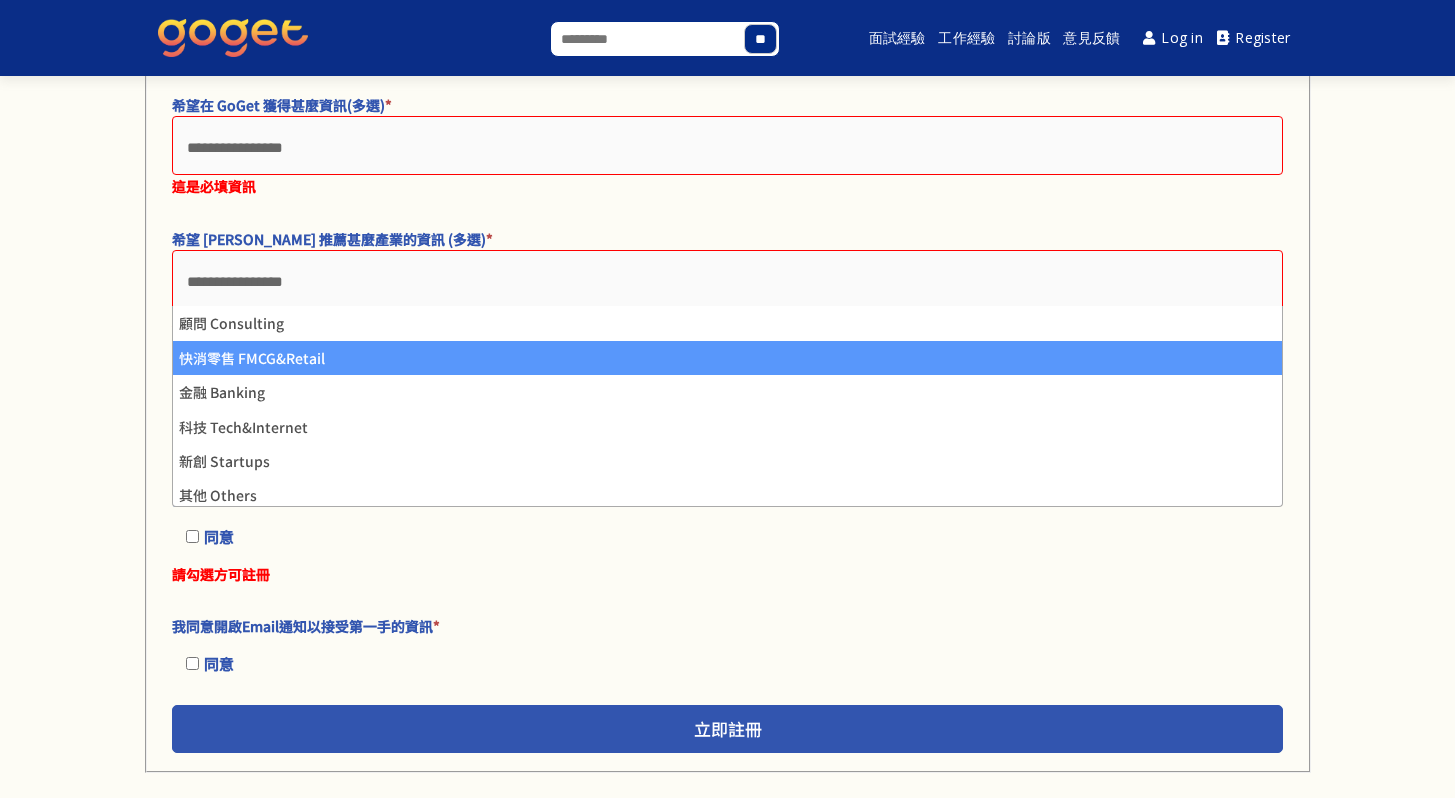 select on "**********" 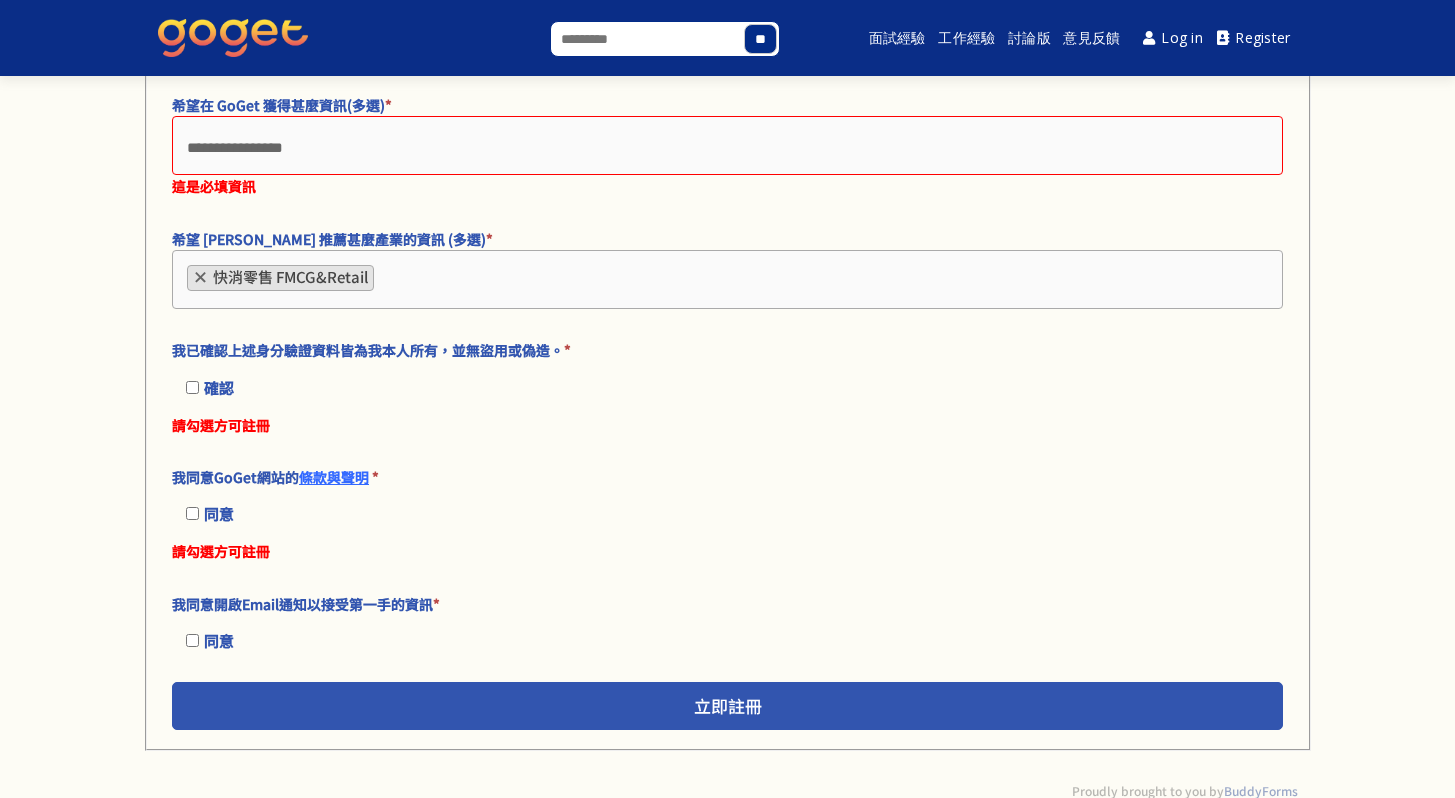 scroll, scrollTop: 3423, scrollLeft: 0, axis: vertical 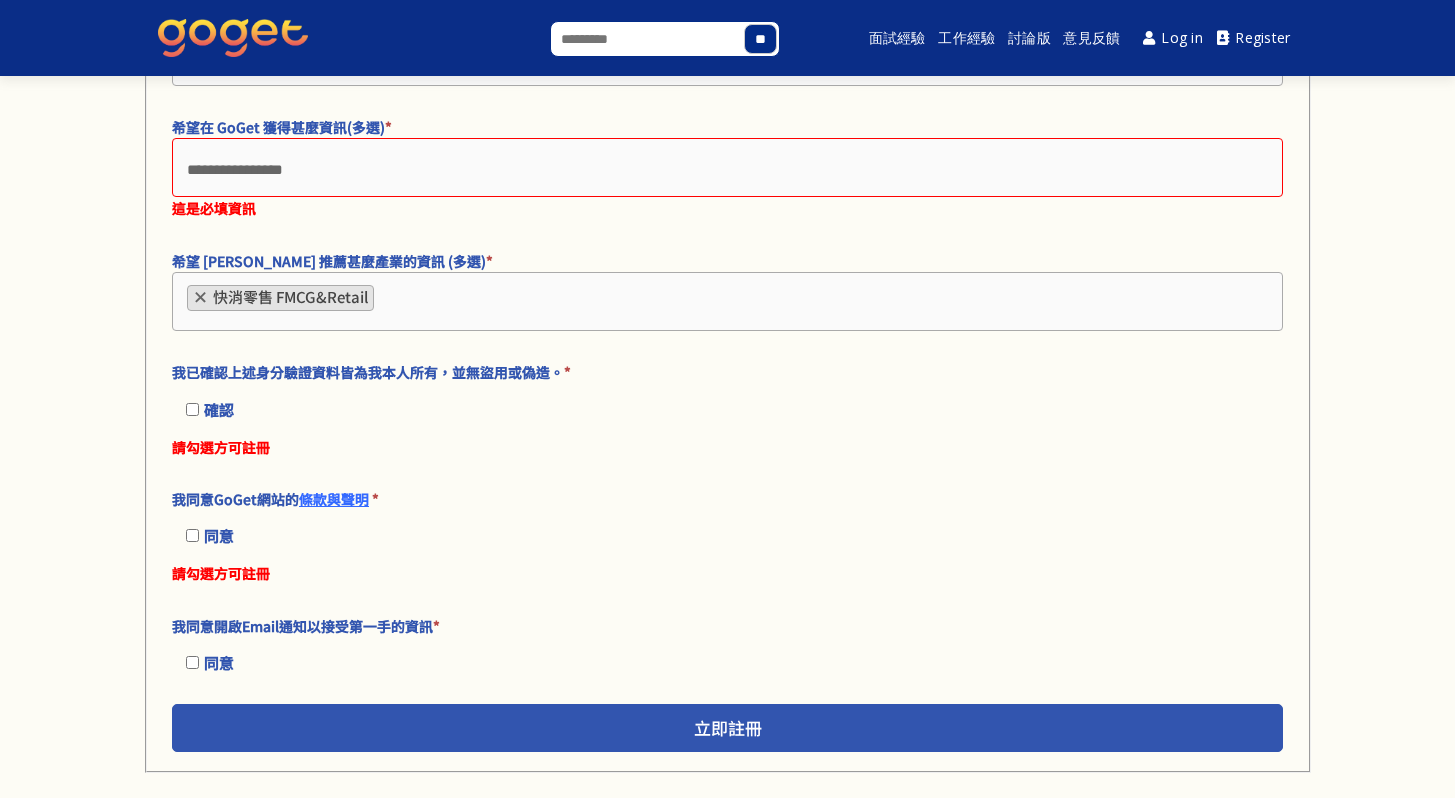 click on "× 快消零售 FMCG&Retail" at bounding box center [727, 301] 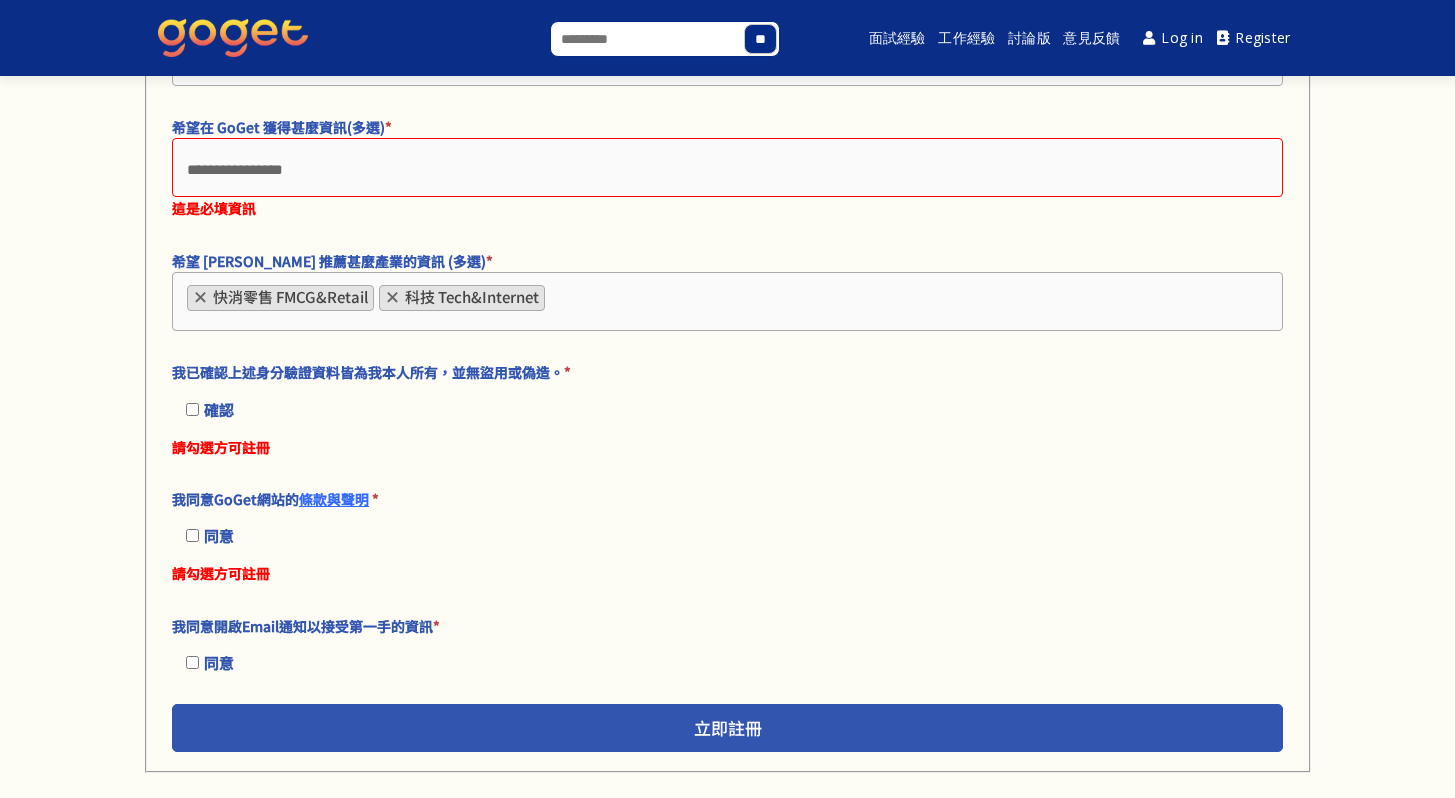 click on "× 快消零售 FMCG&Retail × 科技 Tech&Internet" at bounding box center (727, 301) 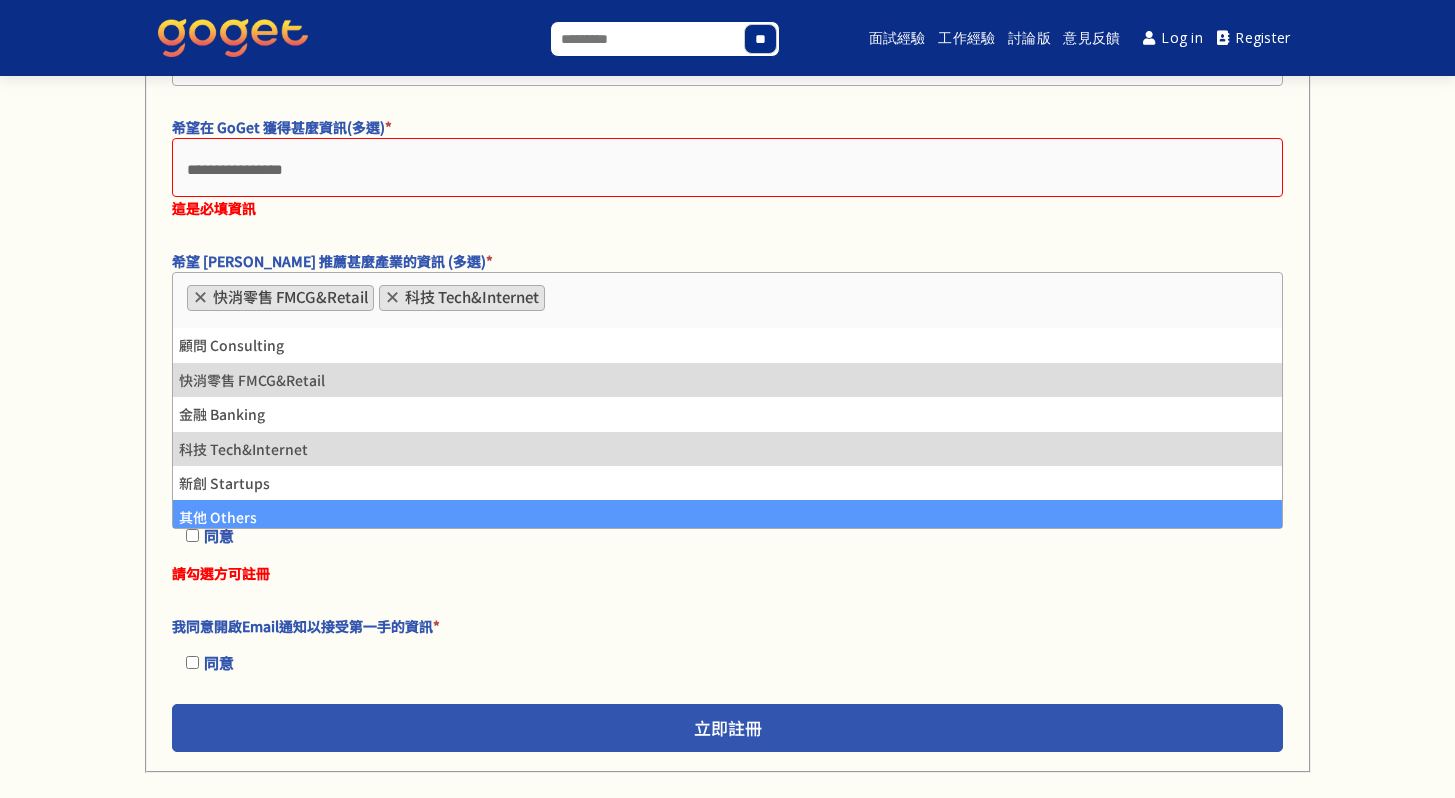 click on "請勾選方可註冊" at bounding box center [722, 573] 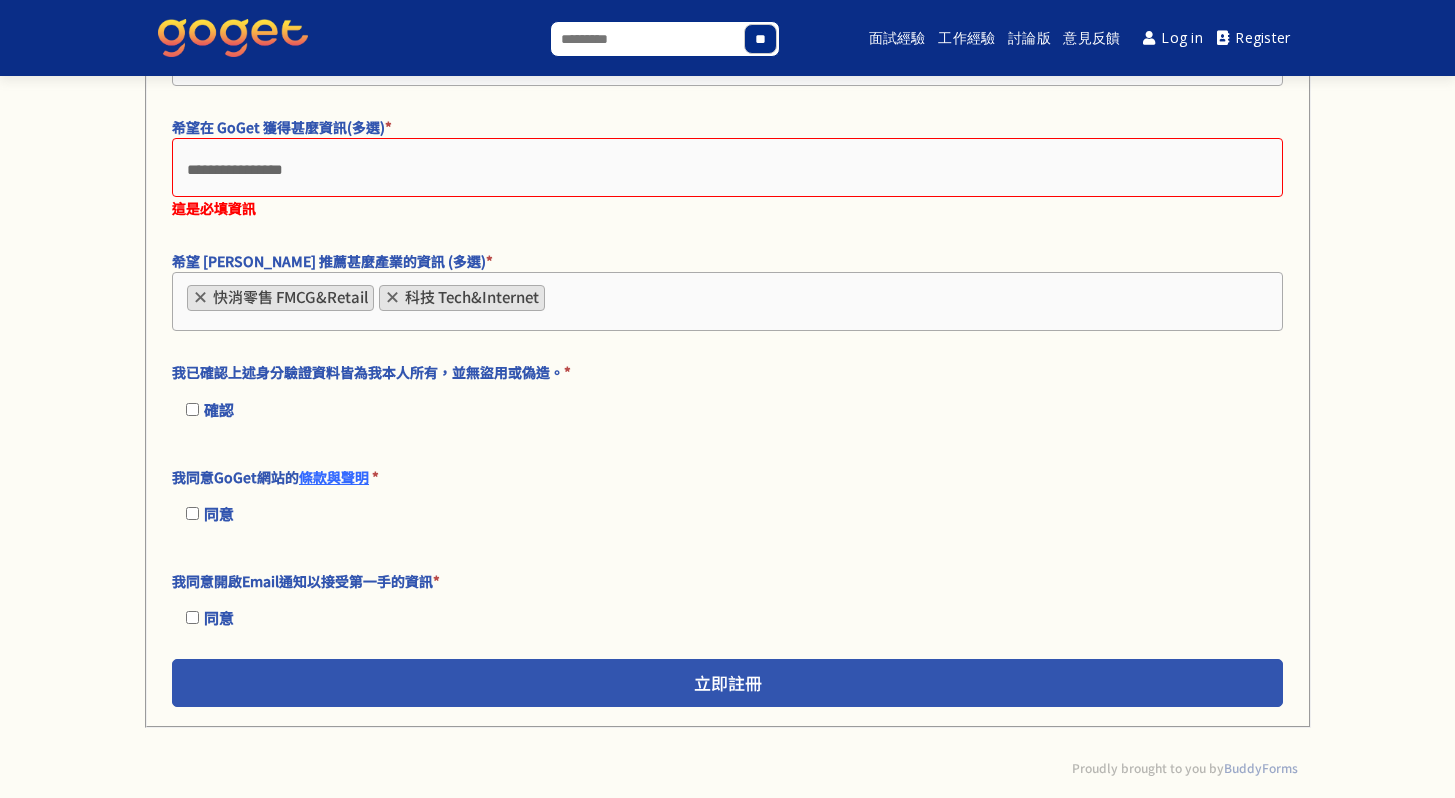 click at bounding box center [727, 170] 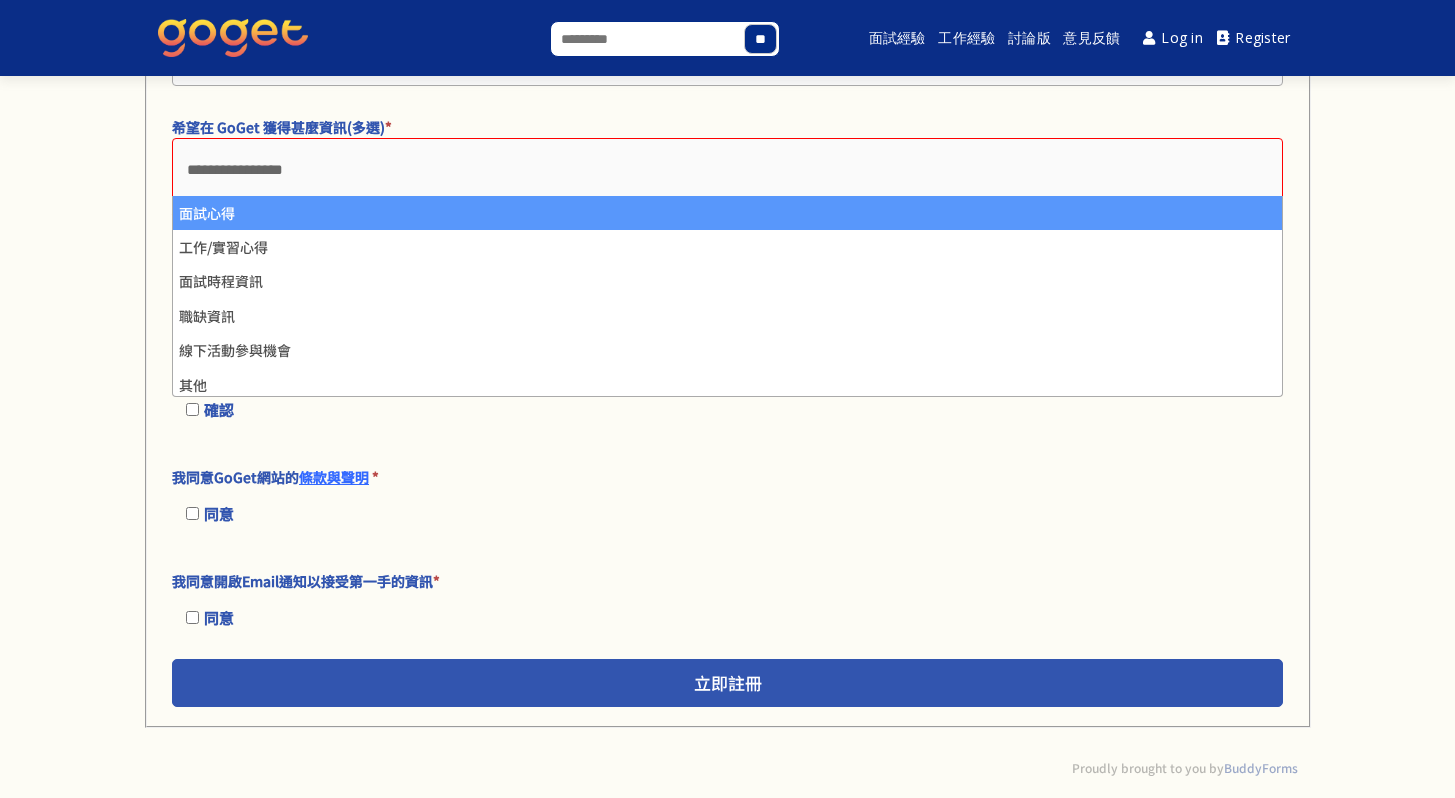select on "****" 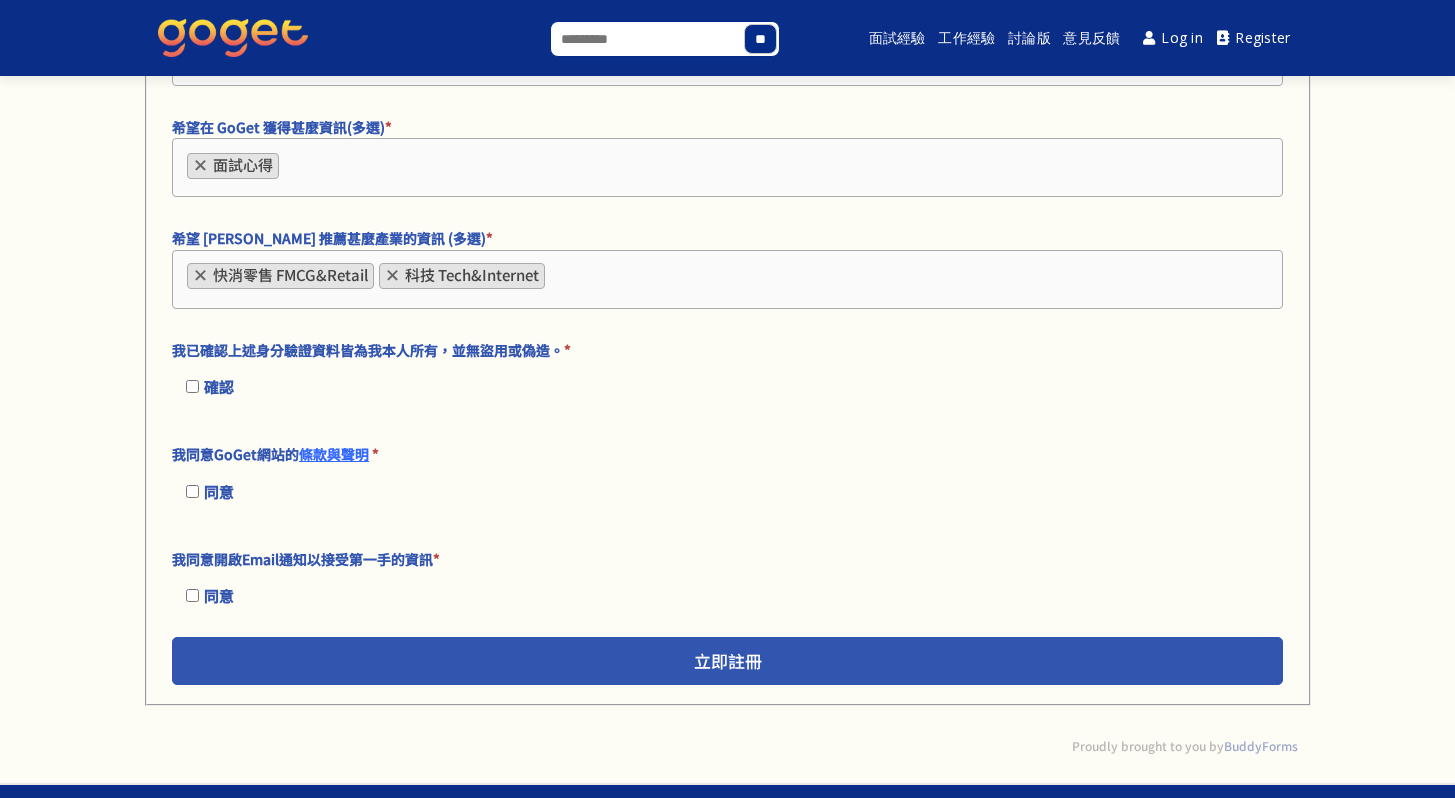 scroll, scrollTop: 2, scrollLeft: 0, axis: vertical 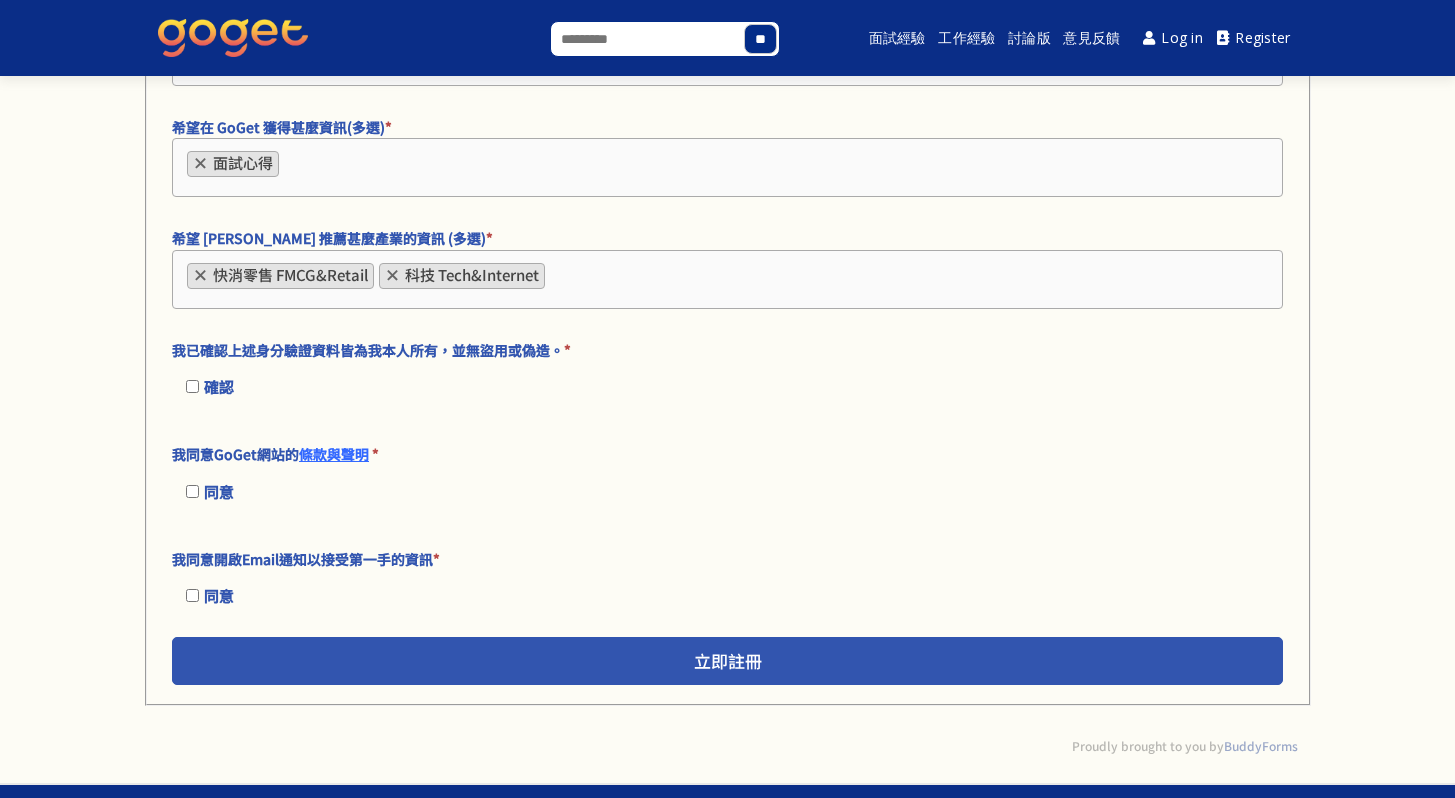 click on "× 面試心得" at bounding box center (727, 167) 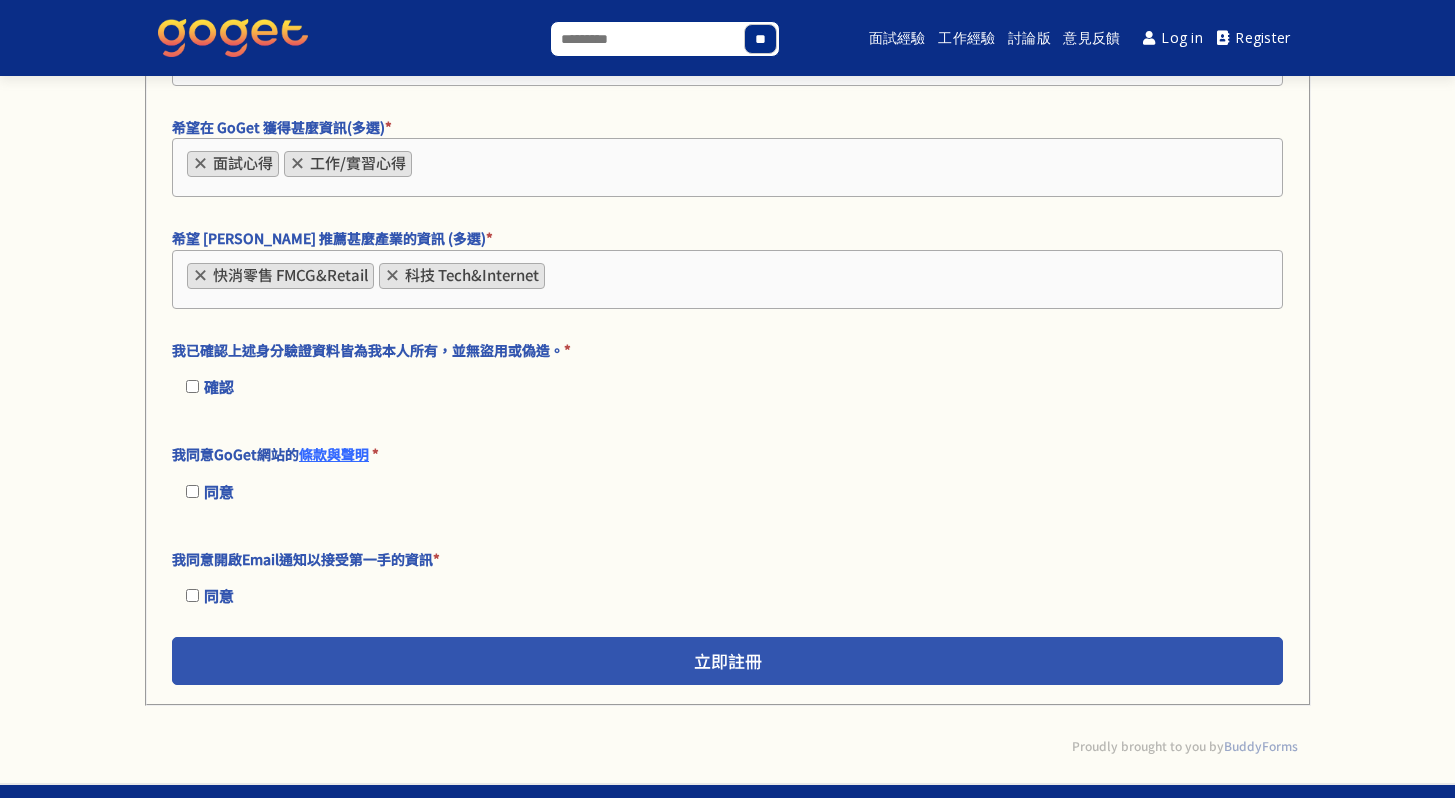 click on "× 面試心得 × 工作/實習心得" at bounding box center (727, 167) 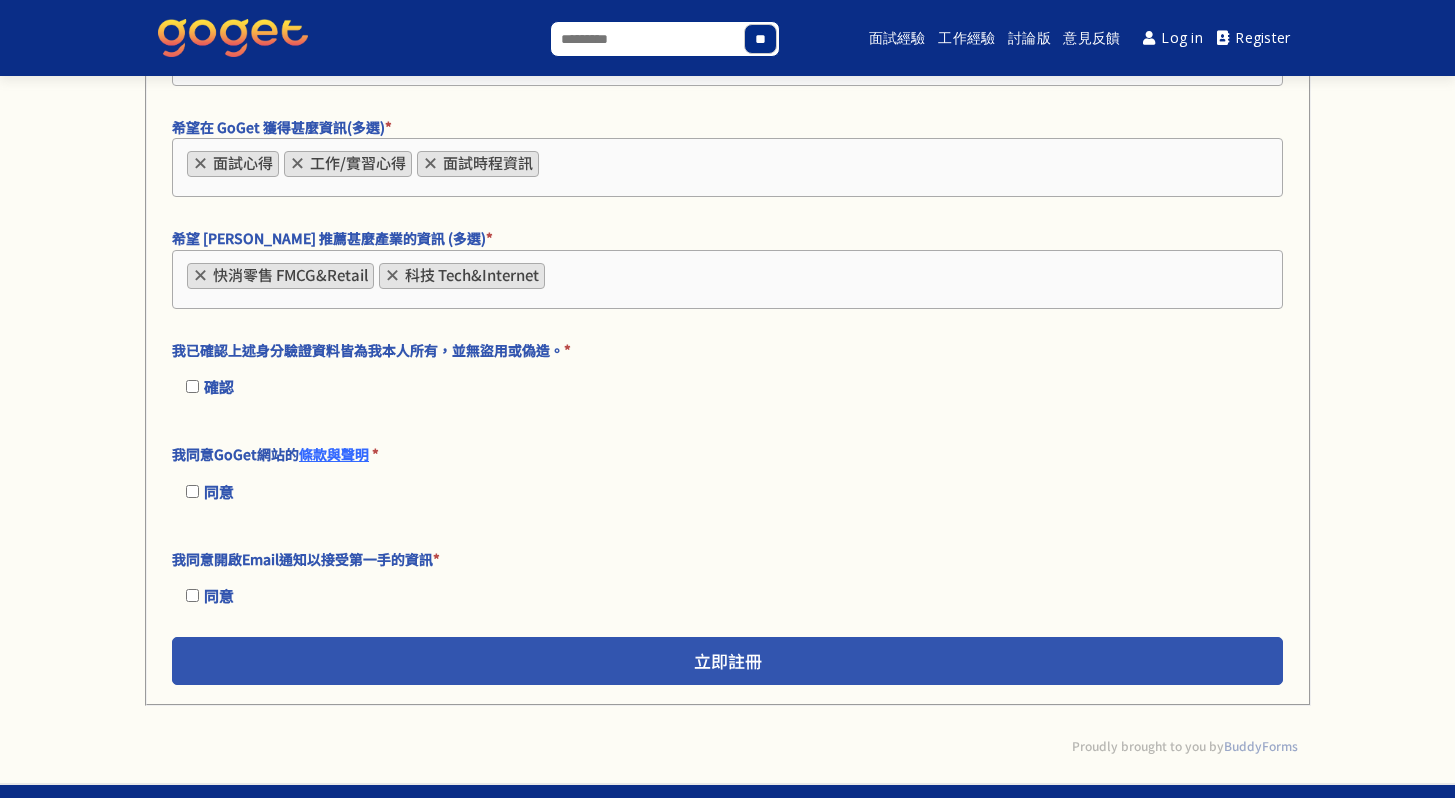 click on "× 面試心得 × 工作/實習心得 × 面試時程資訊" at bounding box center (727, 167) 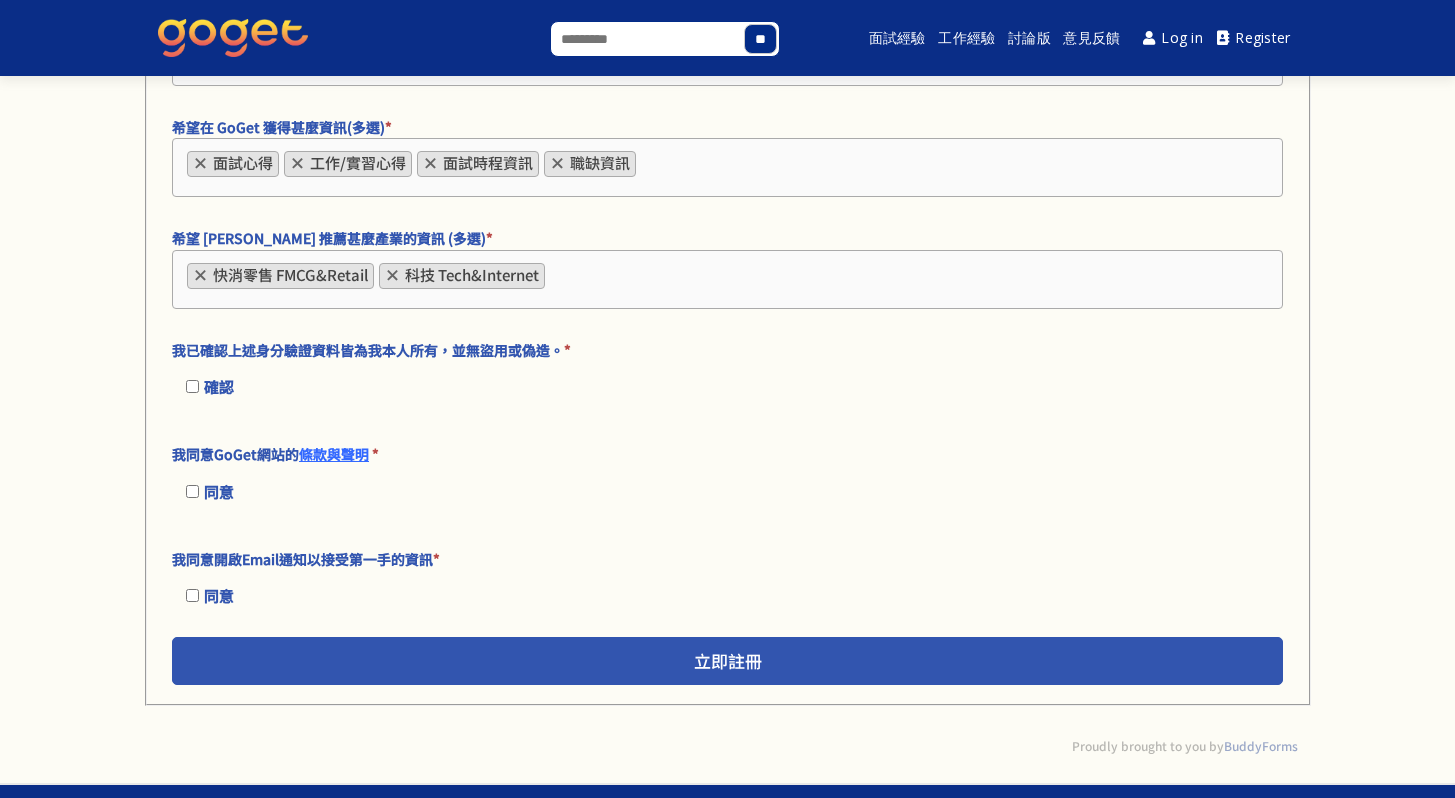 click on "× 面試心得 × 工作/實習心得 × 面試時程資訊 × 職缺資訊" at bounding box center [727, 167] 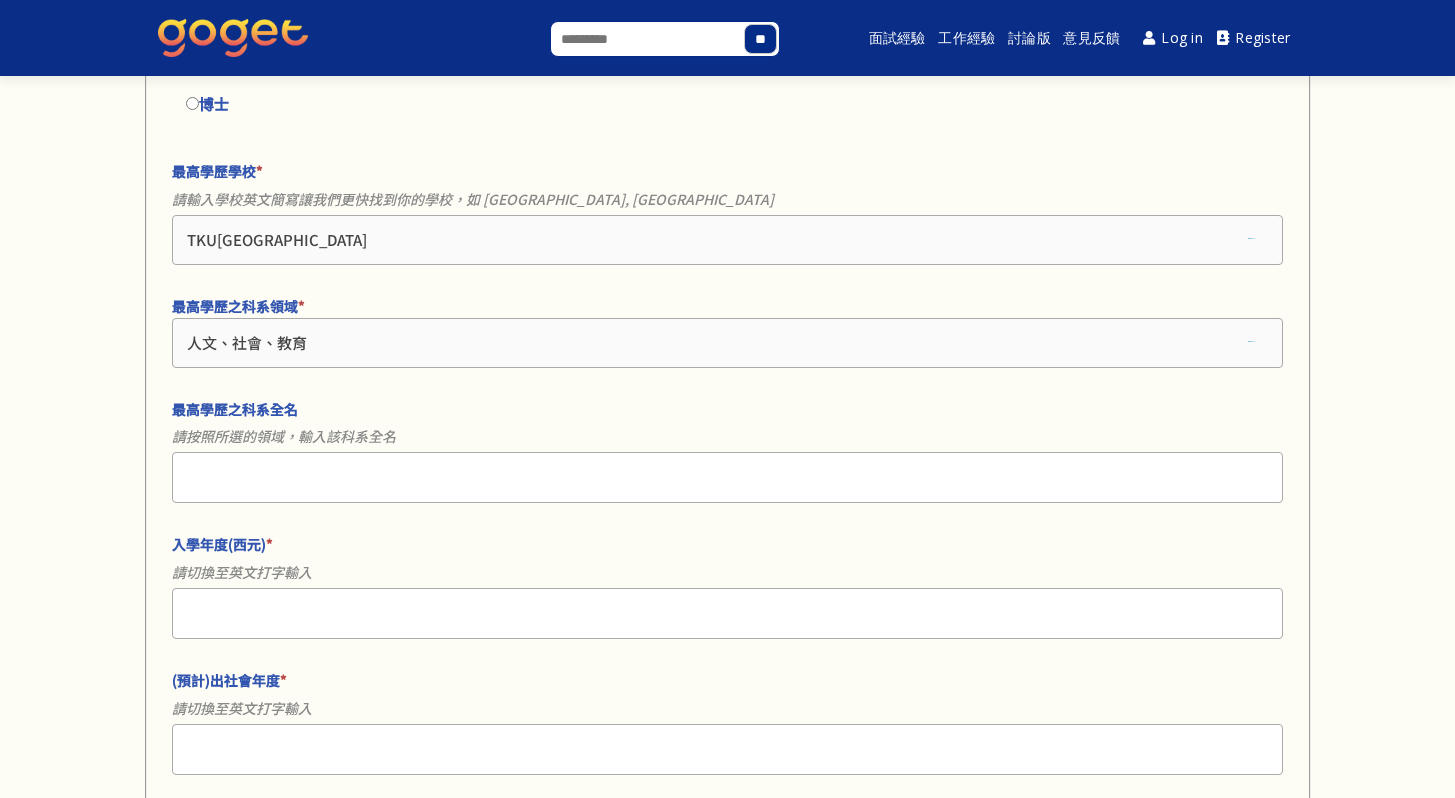 scroll, scrollTop: 1078, scrollLeft: 0, axis: vertical 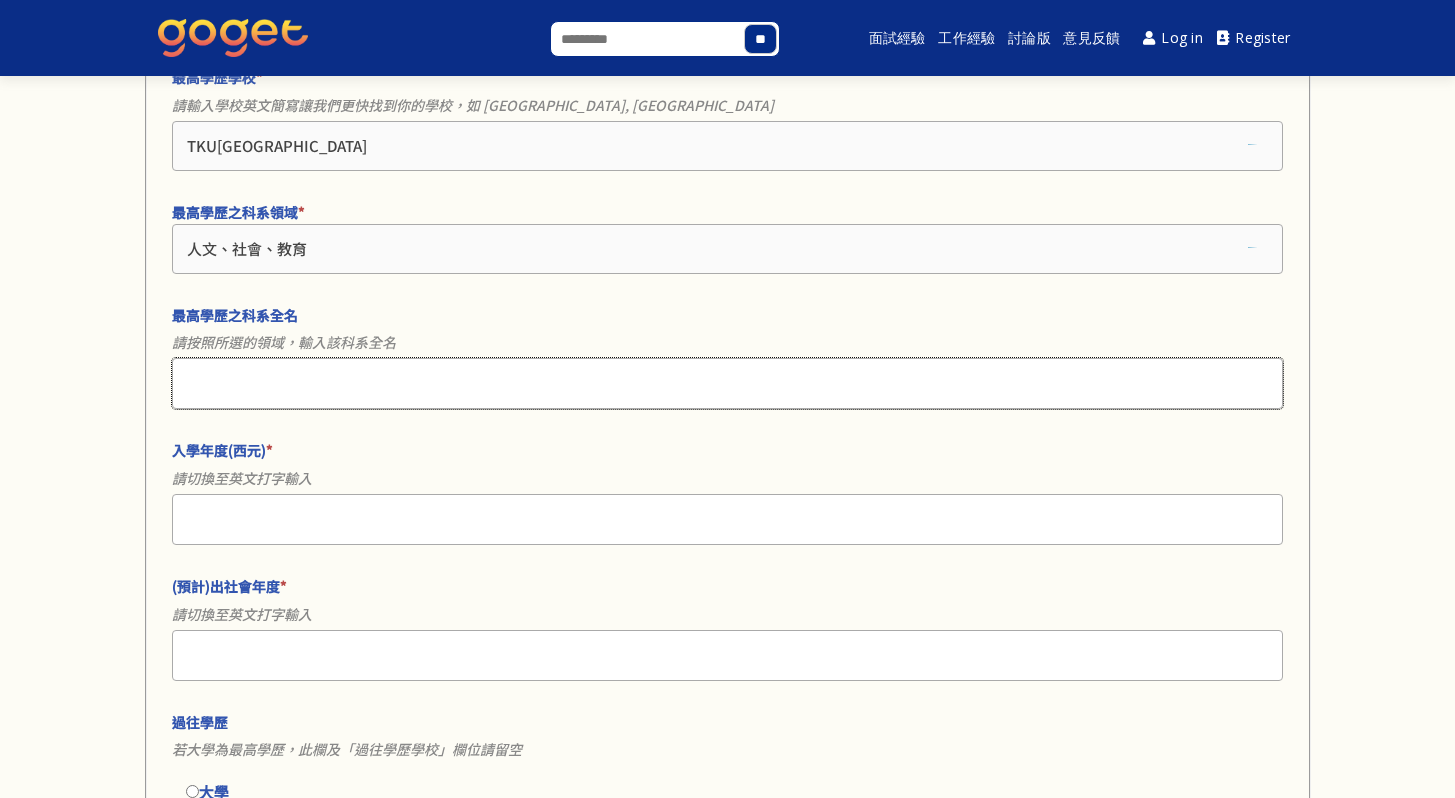 click on "最高學歷之科系全名" at bounding box center [727, 383] 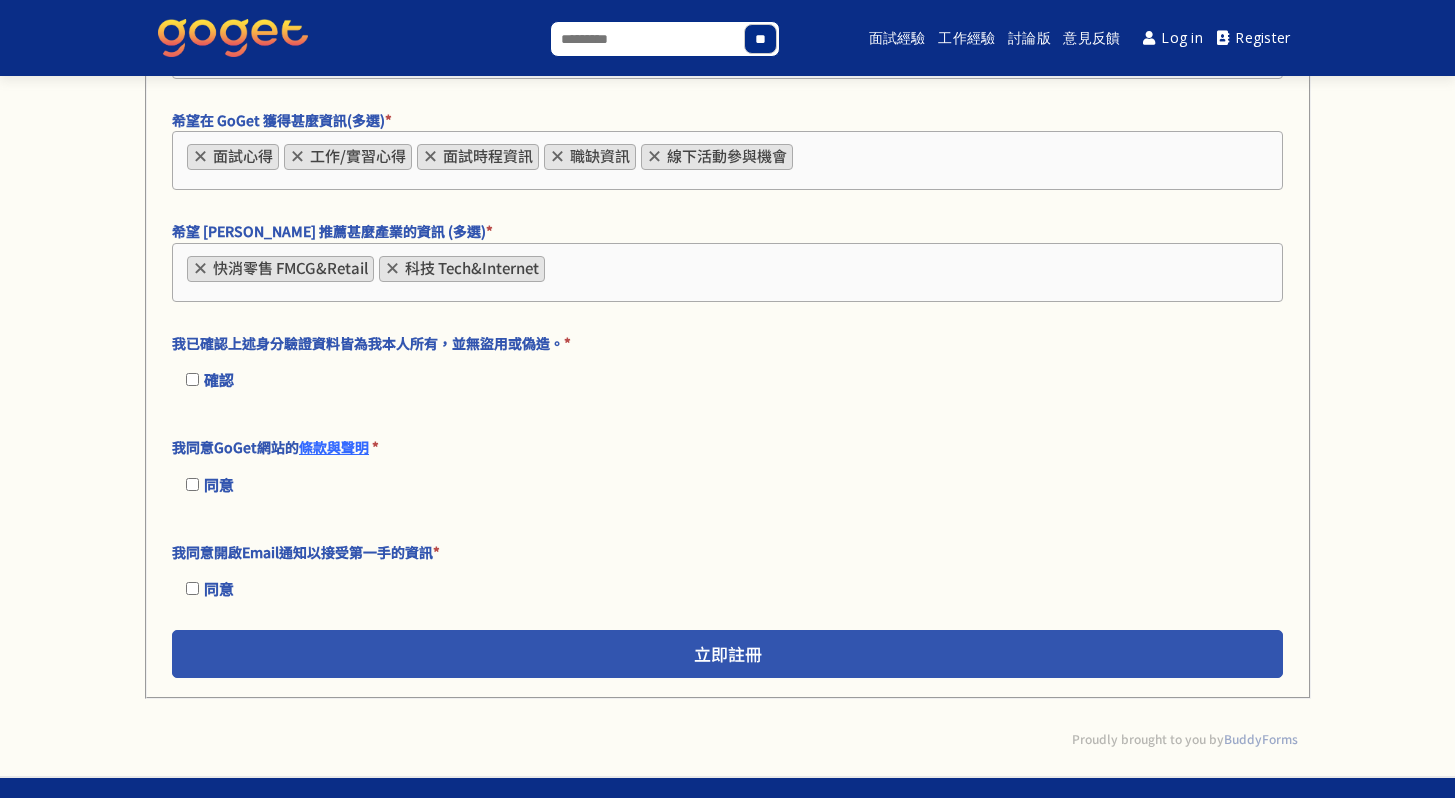 scroll, scrollTop: 3501, scrollLeft: 0, axis: vertical 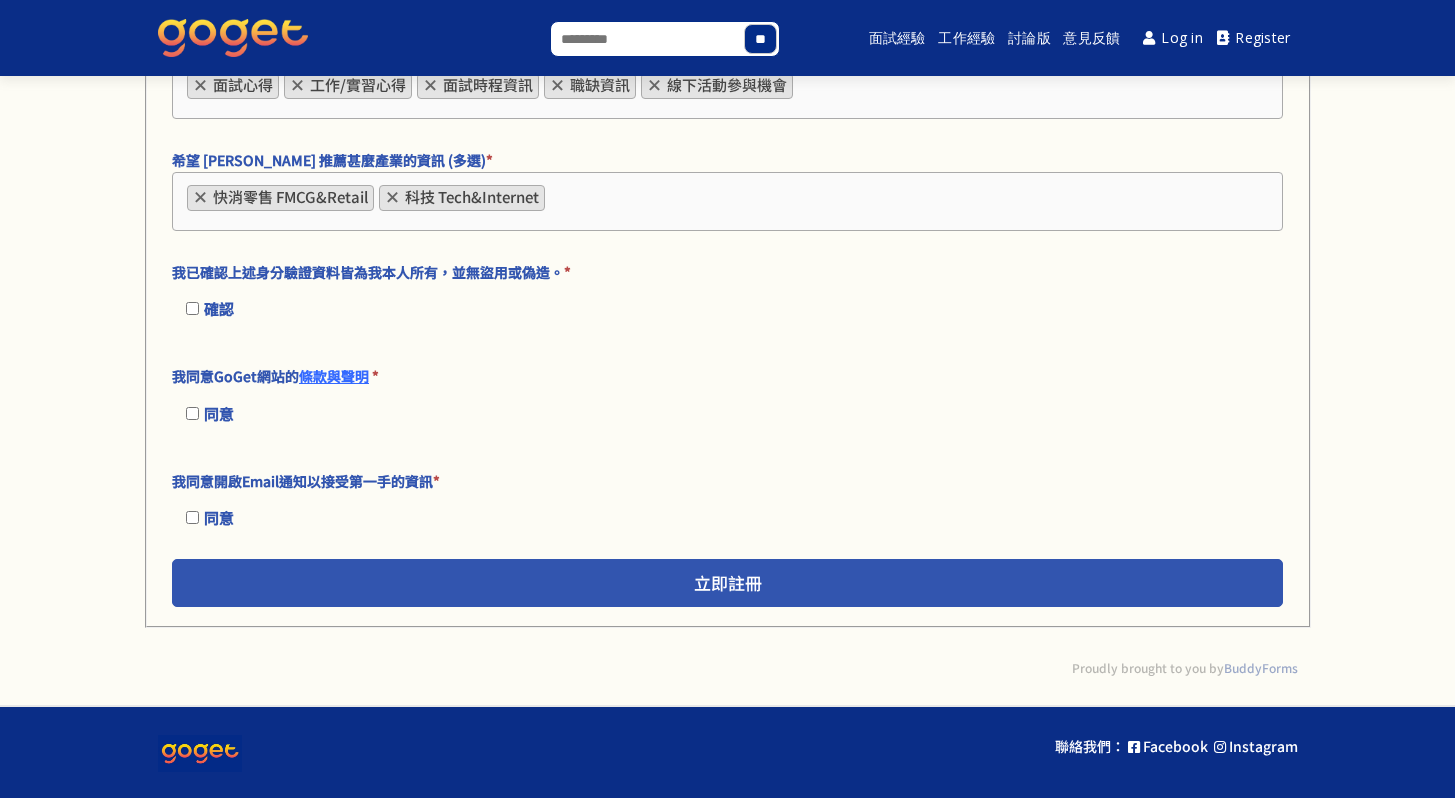 type on "****" 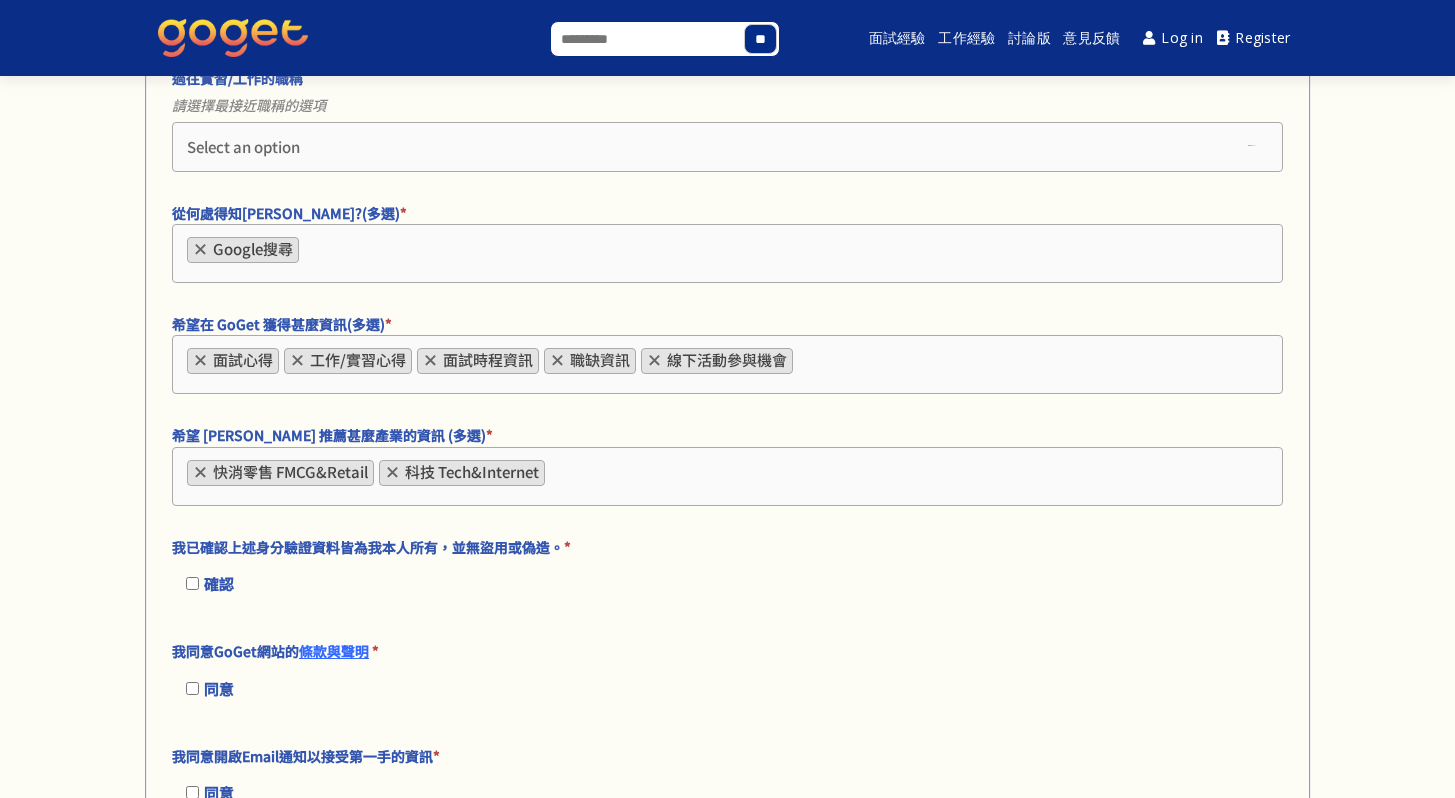 scroll, scrollTop: 3354, scrollLeft: 0, axis: vertical 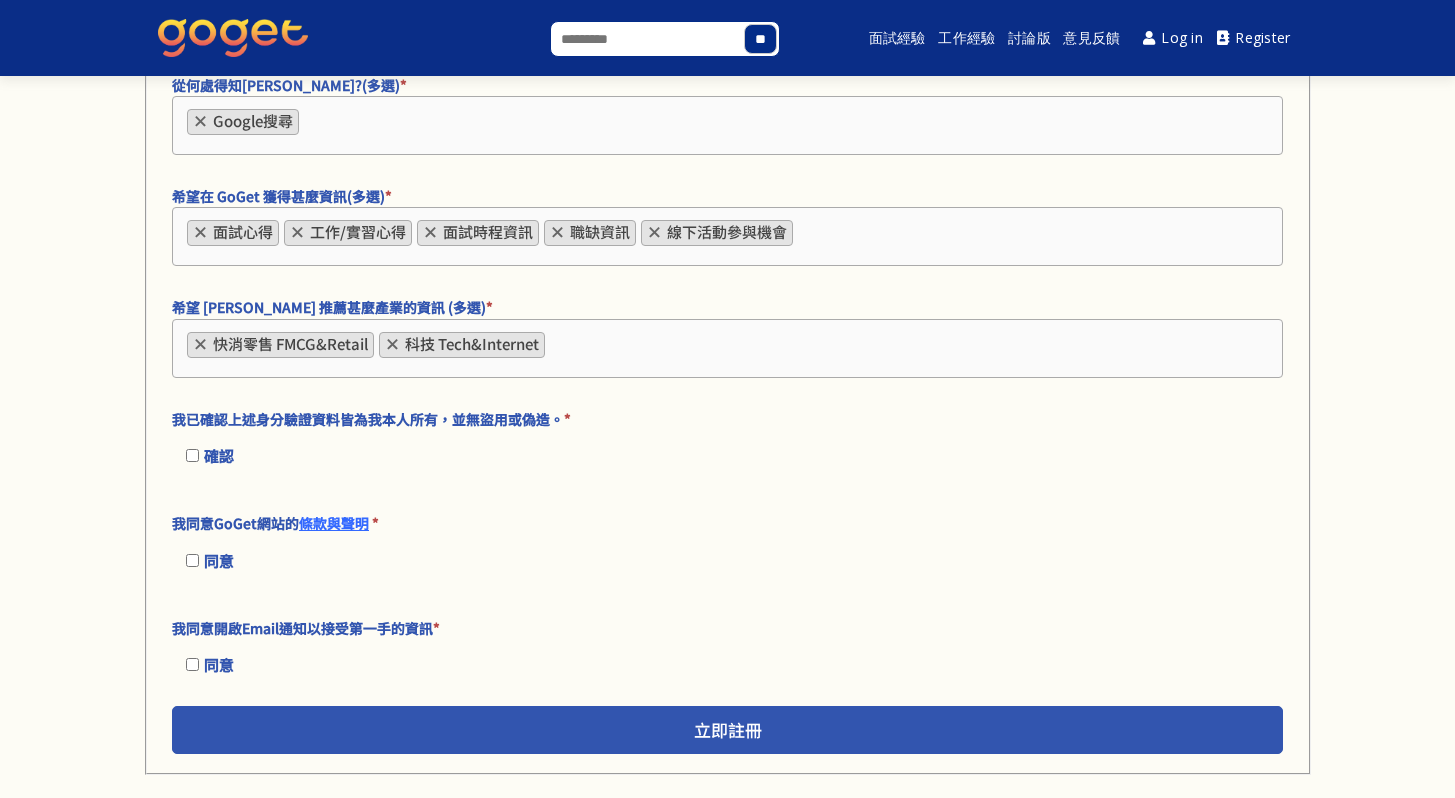 click on "×" at bounding box center [654, 232] 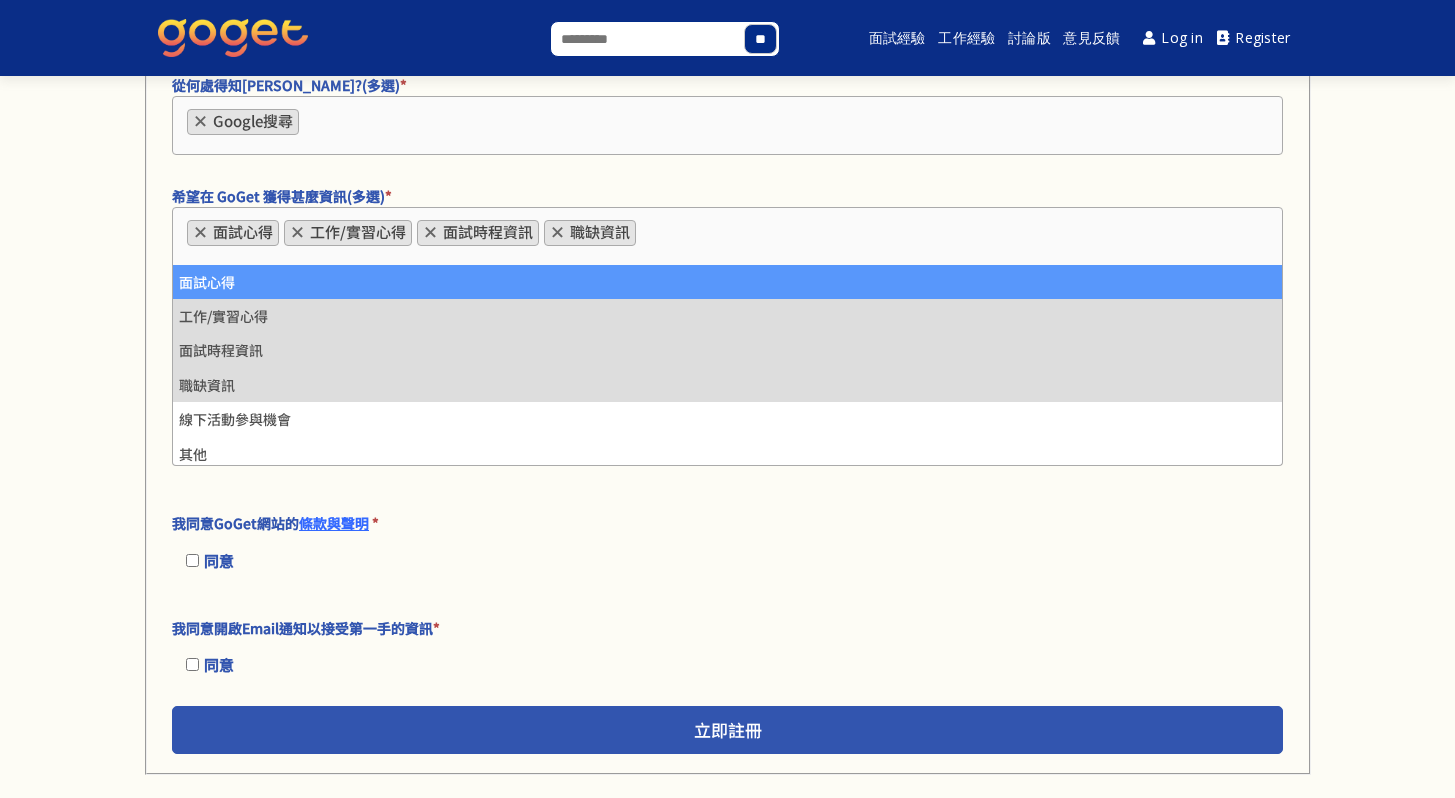 click on "× 面試心得 × 工作/實習心得 × 面試時程資訊 × 職缺資訊" at bounding box center (727, 236) 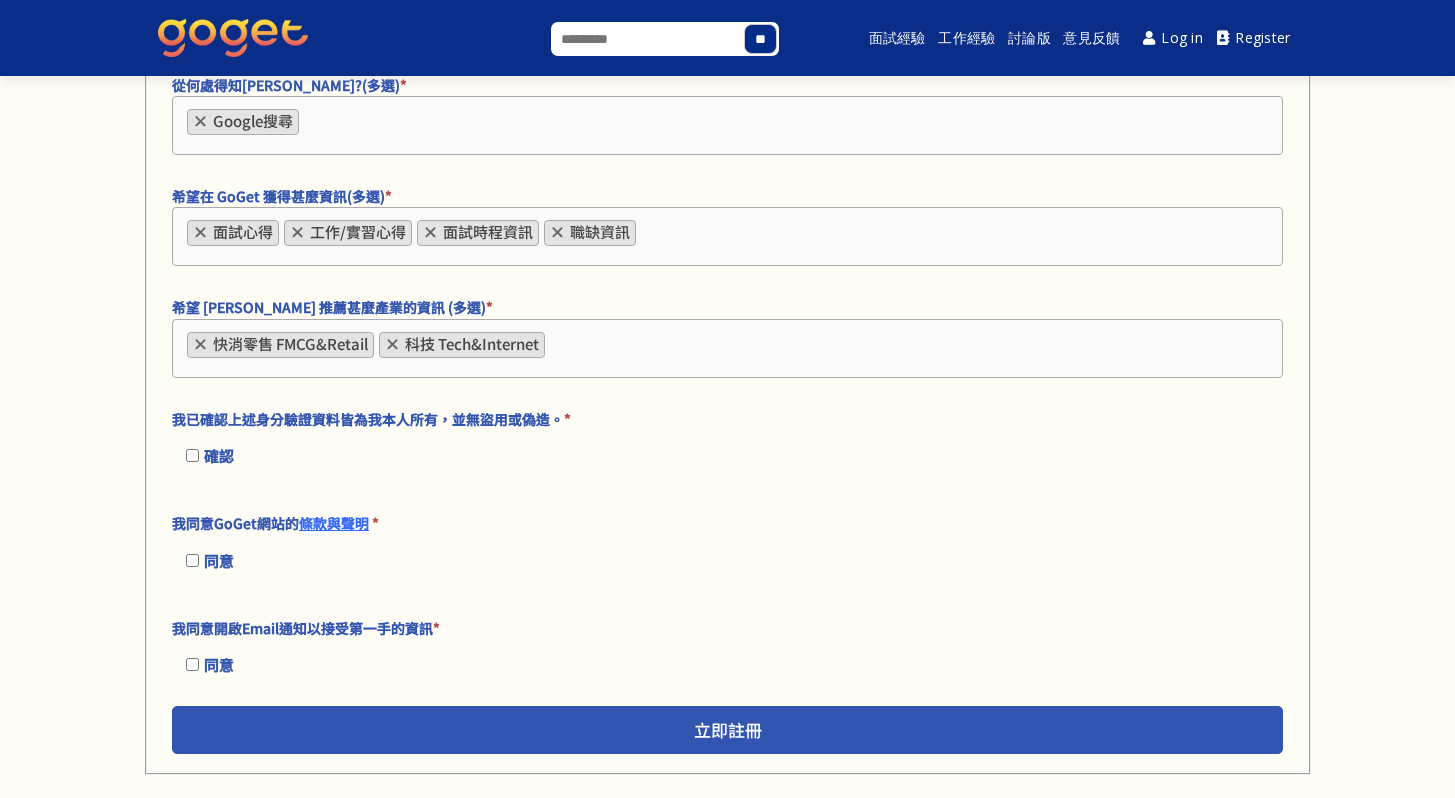 click on "×" at bounding box center (430, 232) 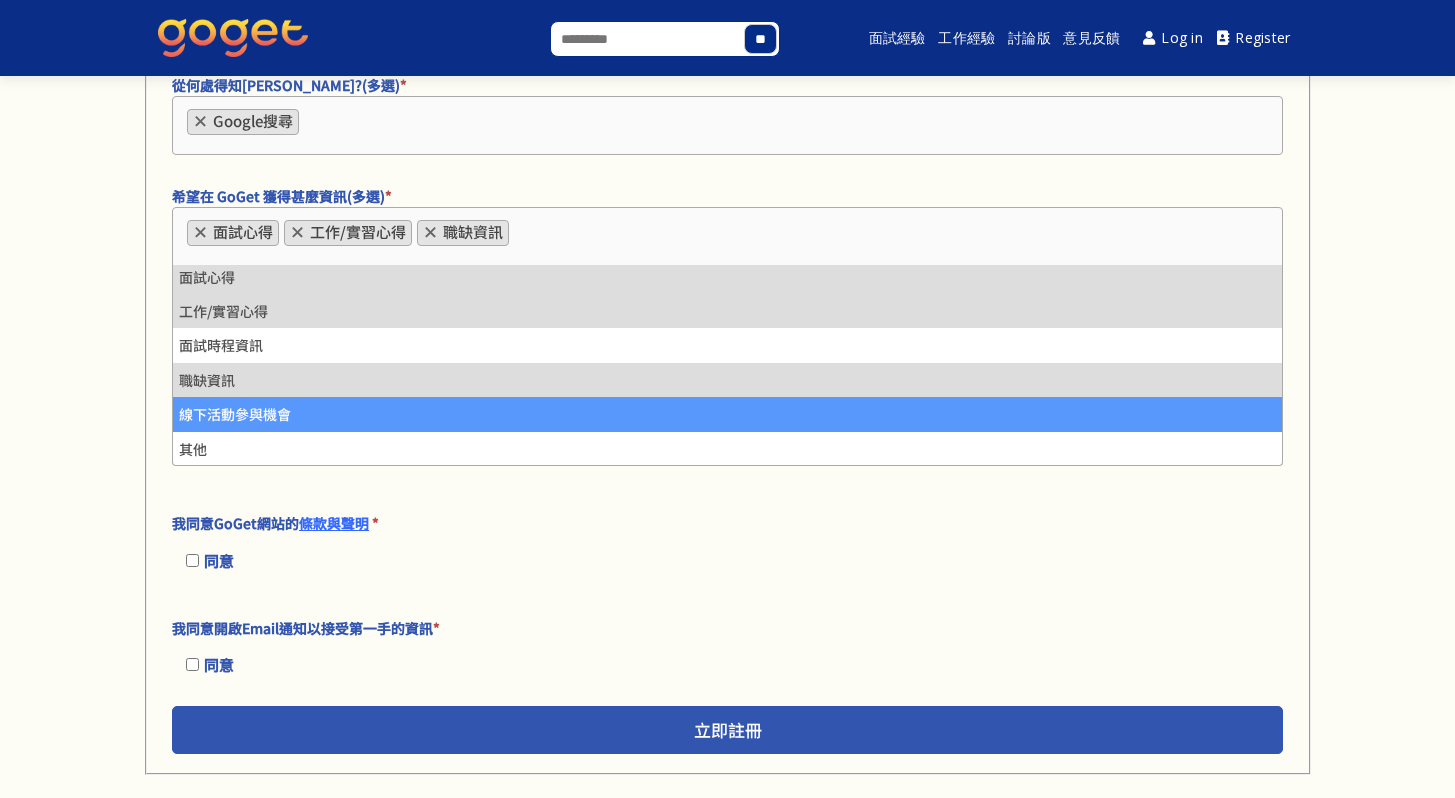scroll, scrollTop: 6, scrollLeft: 0, axis: vertical 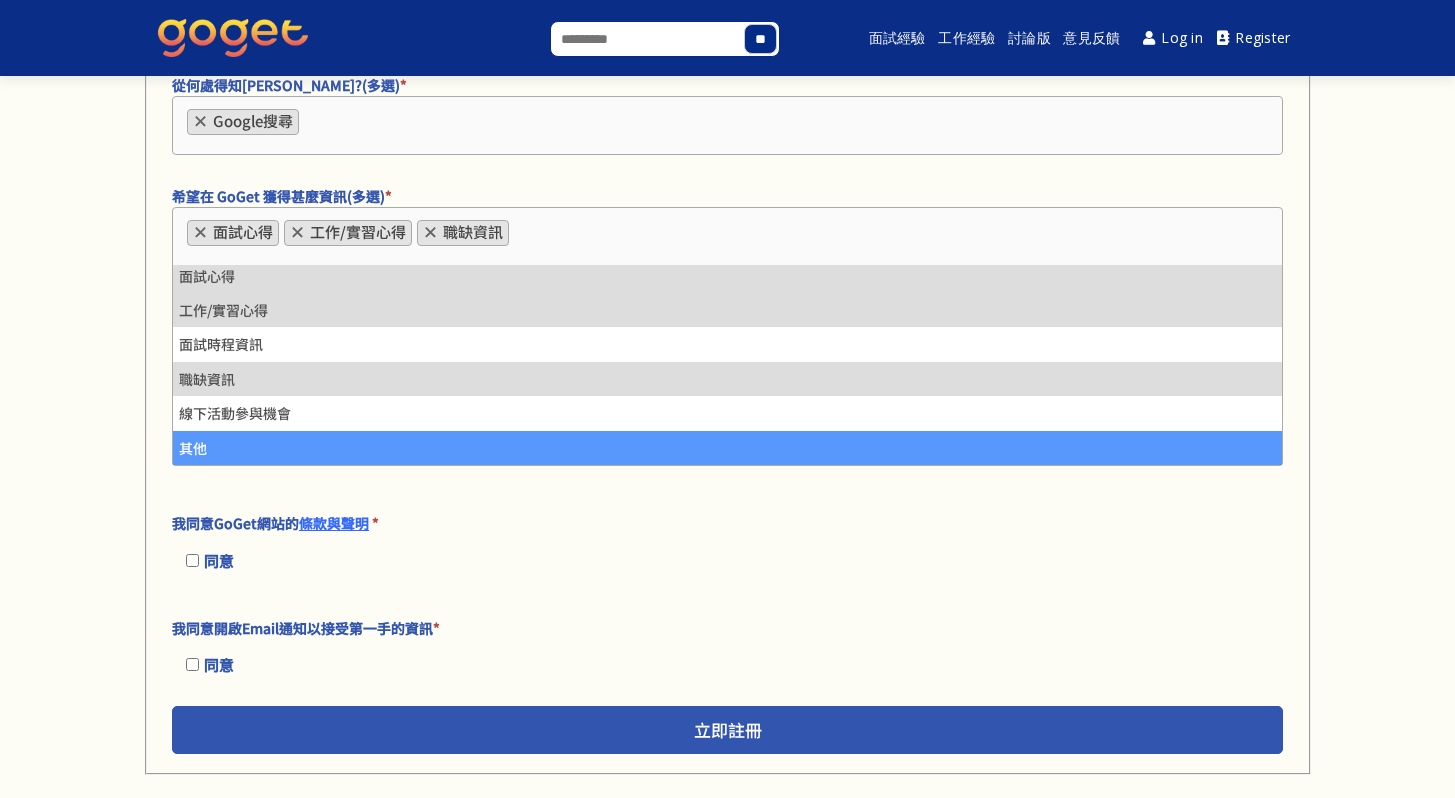 click on "**********" at bounding box center [727, -1203] 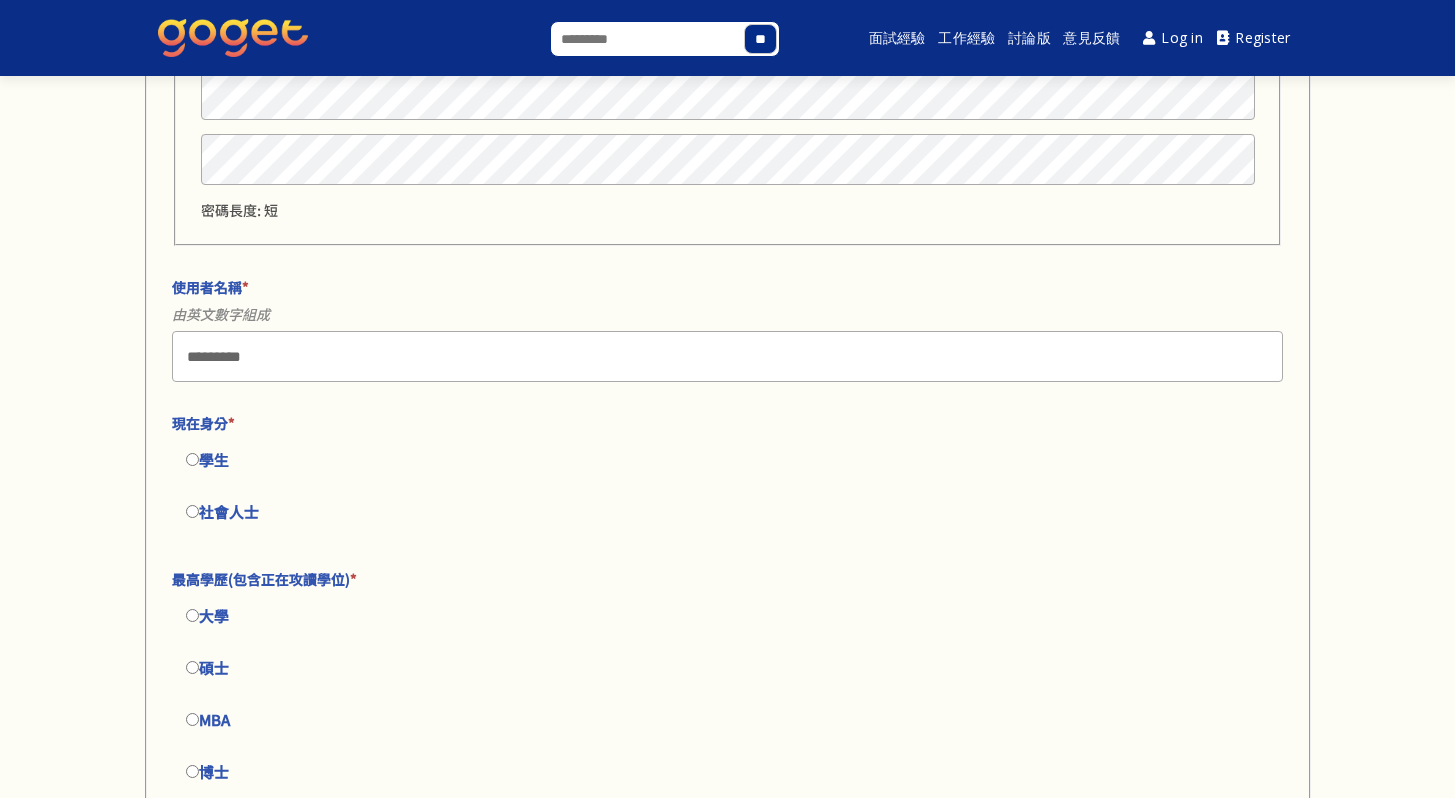 scroll, scrollTop: 0, scrollLeft: 0, axis: both 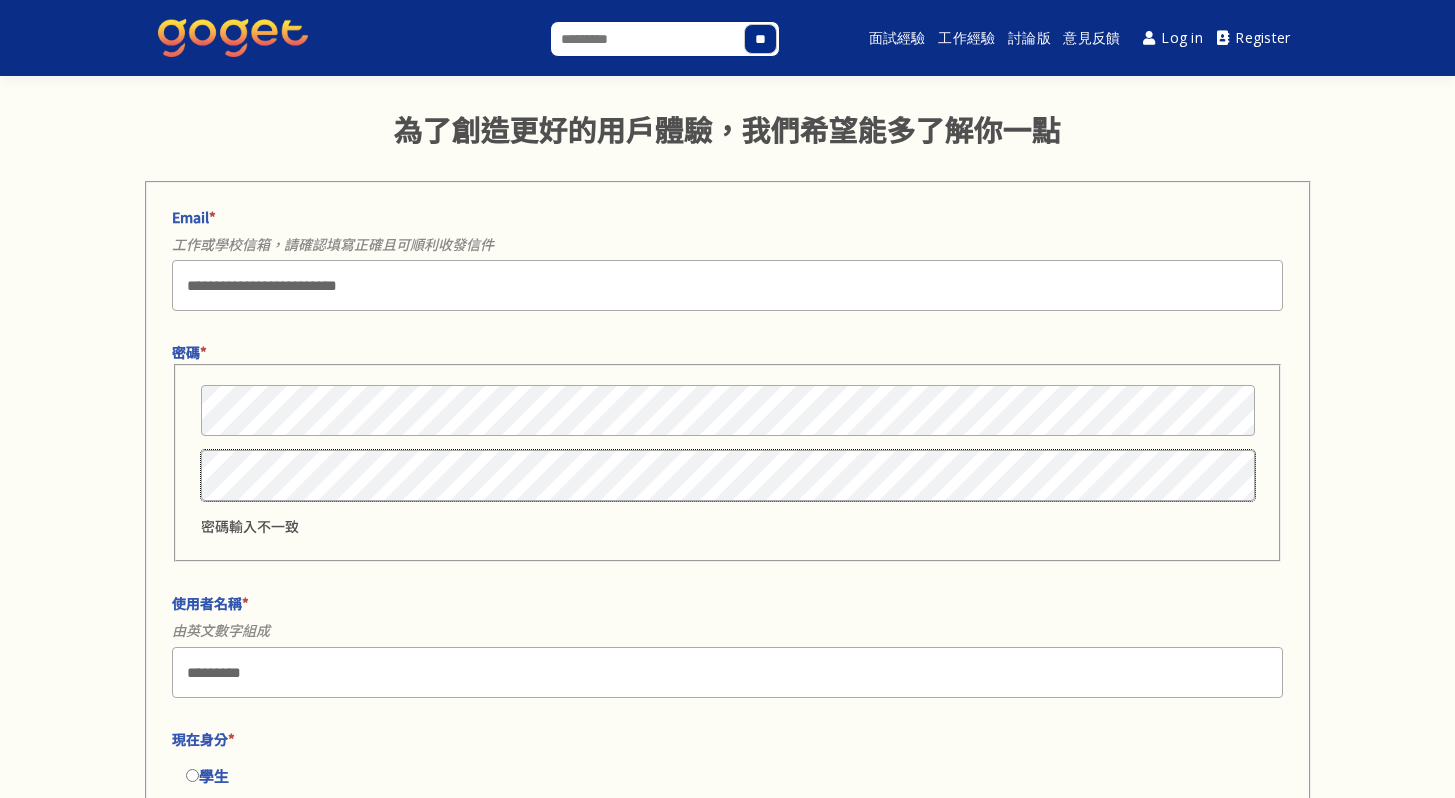 click on "**********" at bounding box center (727, 2151) 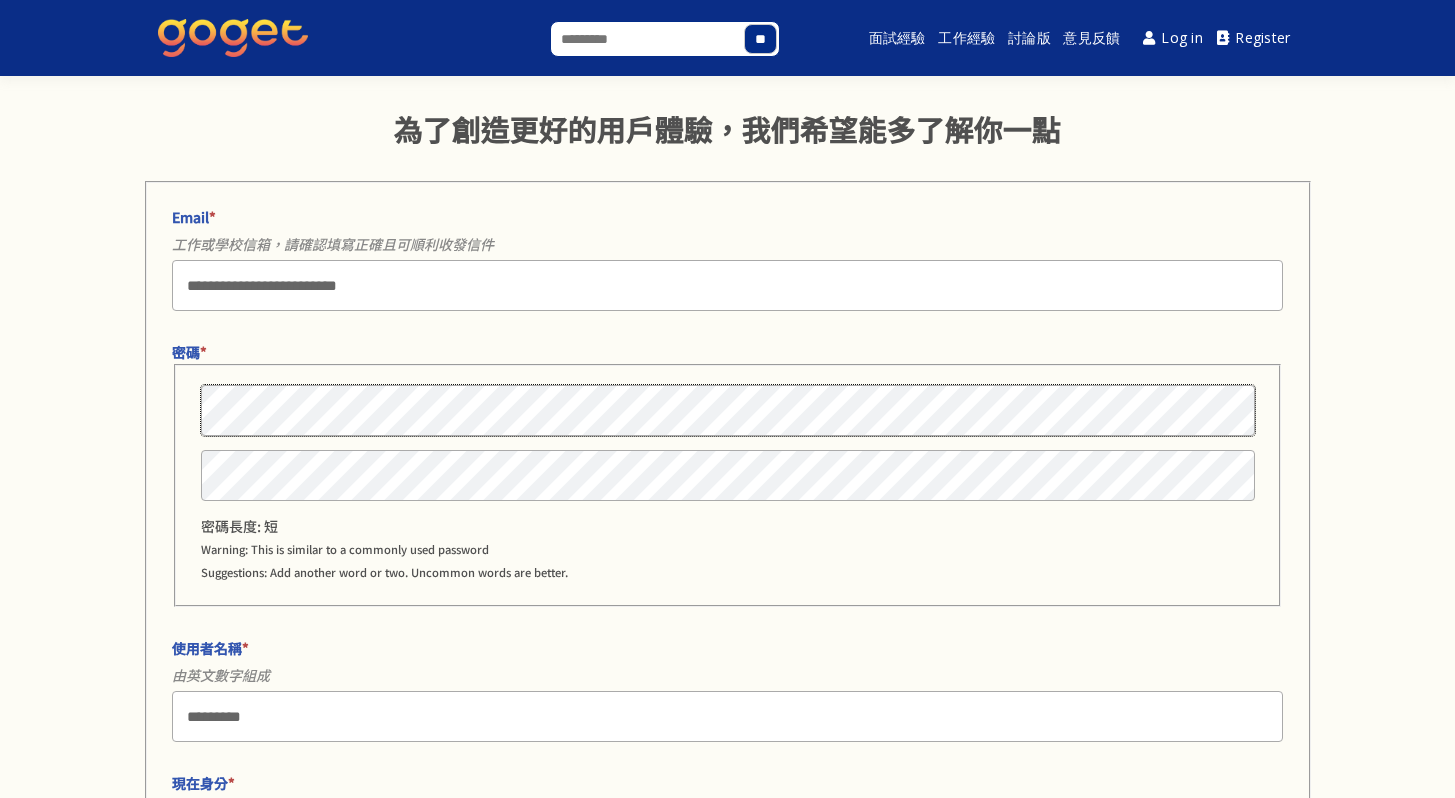 click on "**********" at bounding box center (728, 2177) 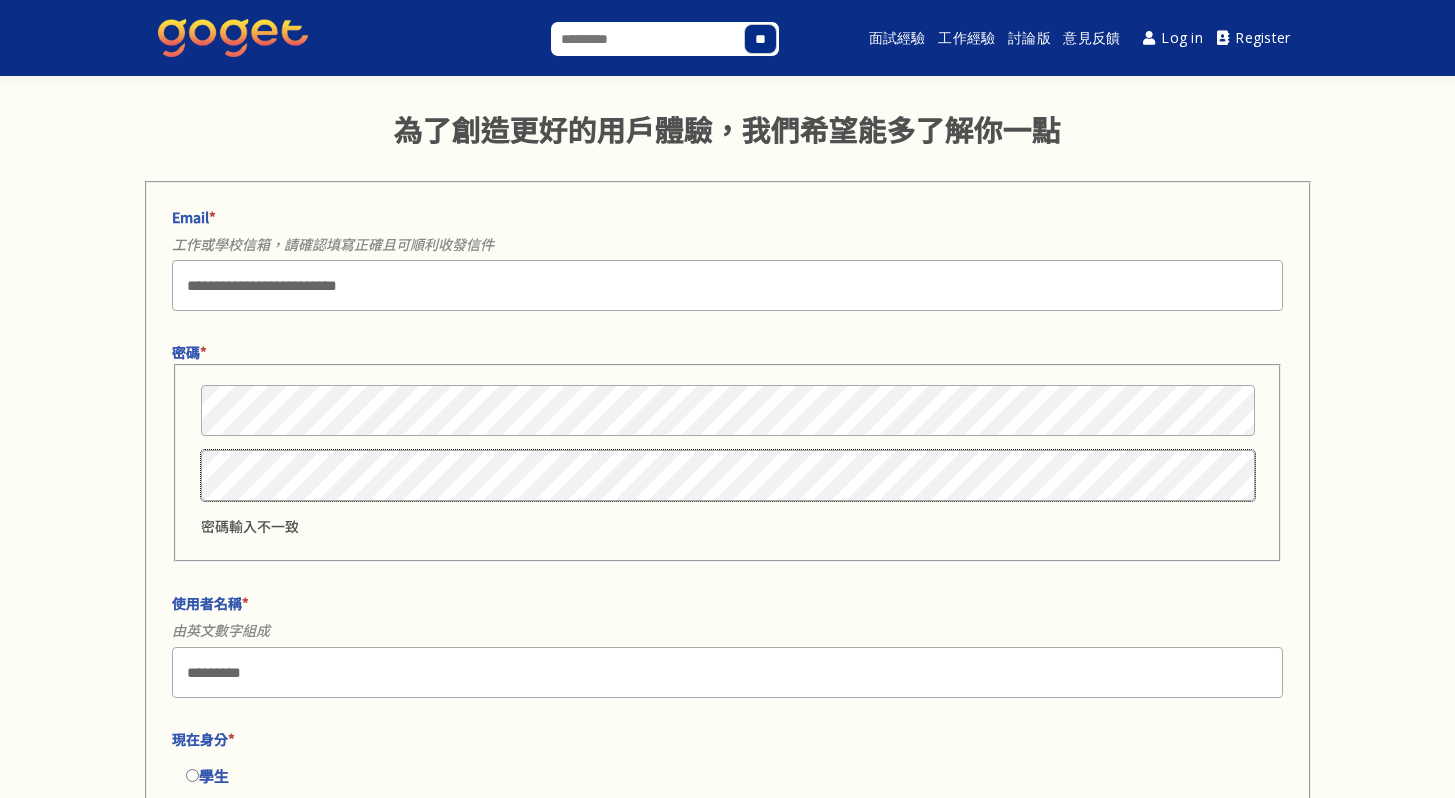 click on "**********" at bounding box center (727, 2151) 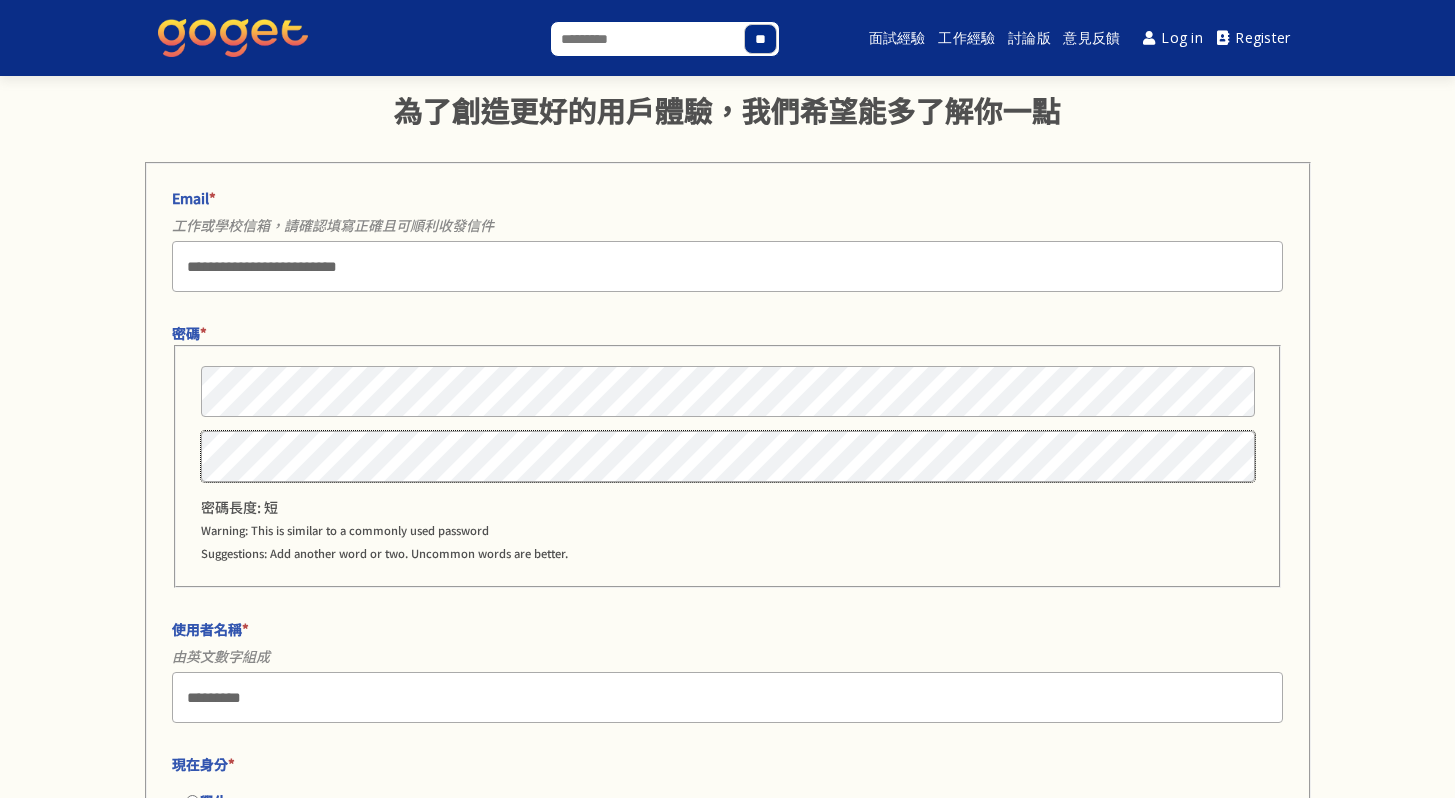 scroll, scrollTop: 0, scrollLeft: 0, axis: both 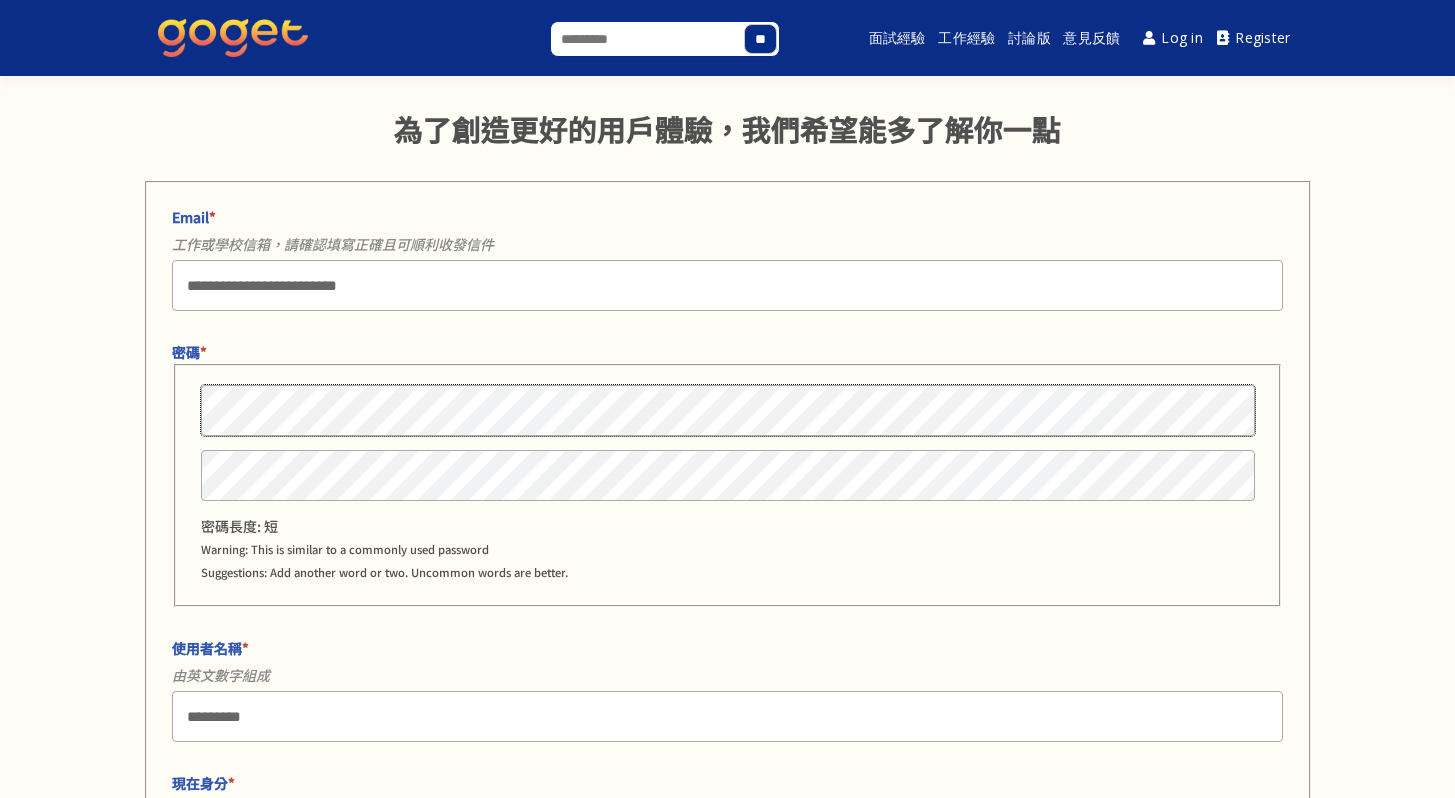 click on "密碼長度: 短 Warning: This is similar to a commonly used password Suggestions: Add another word or two. Uncommon words are better." at bounding box center (727, 485) 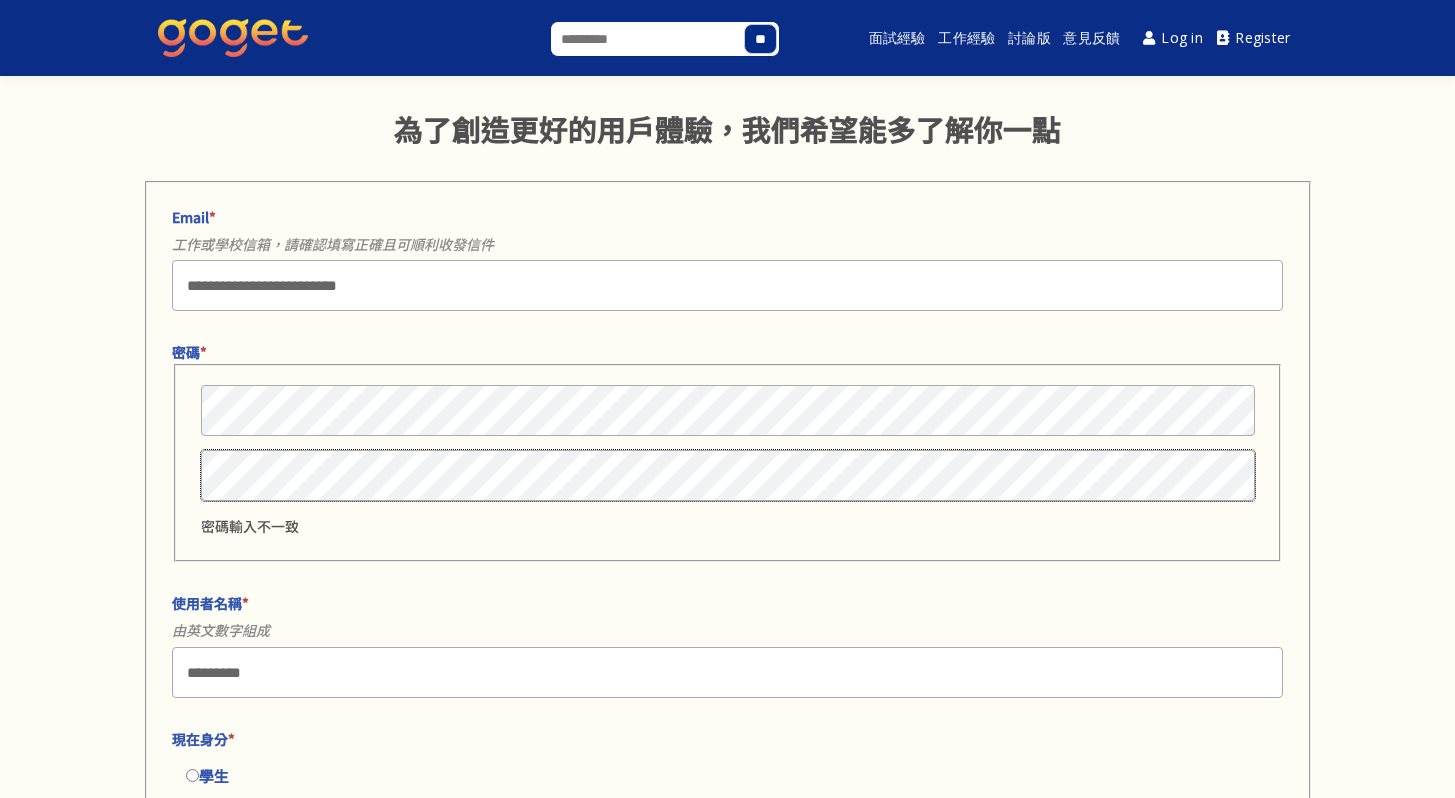 click on "**********" at bounding box center [728, 2155] 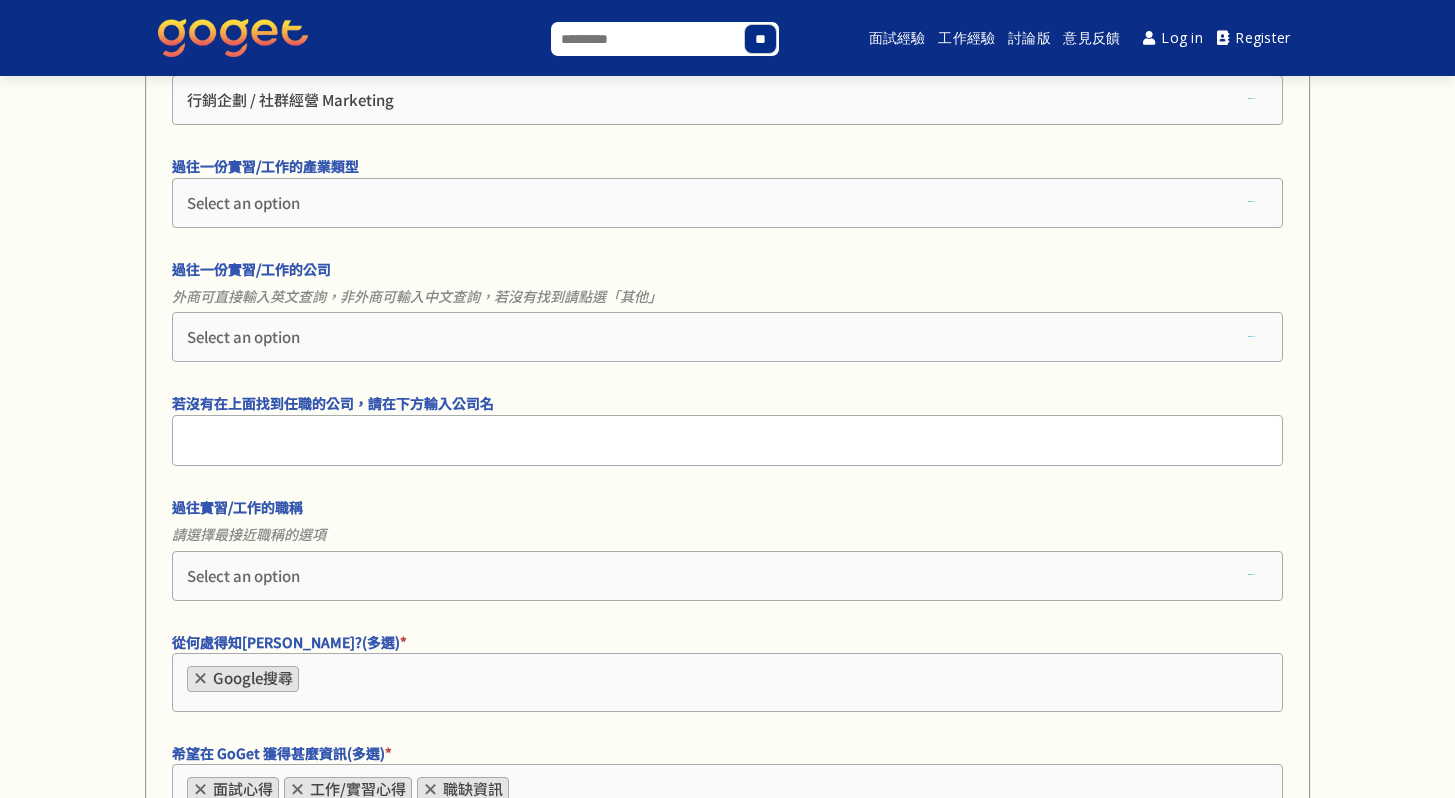 scroll, scrollTop: 3483, scrollLeft: 0, axis: vertical 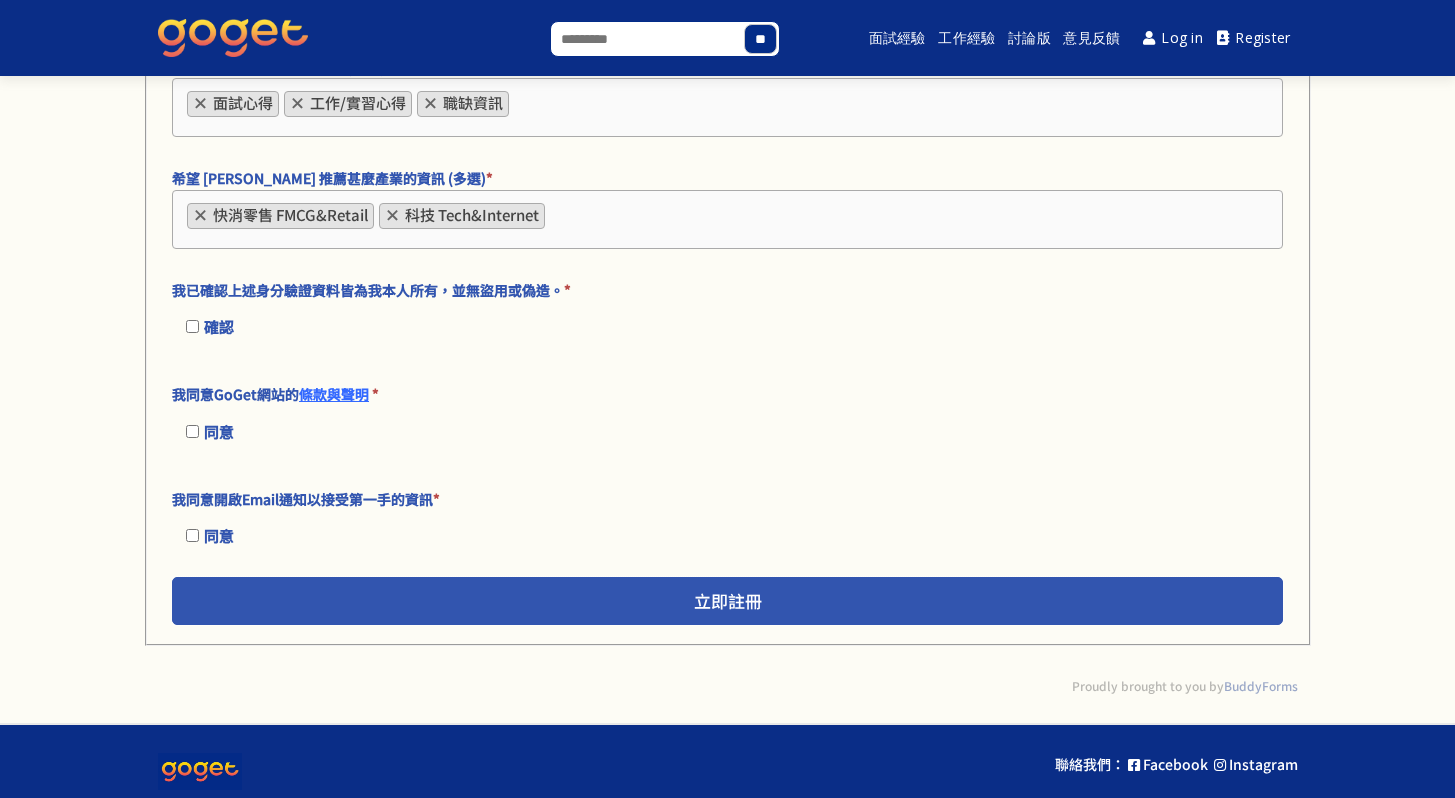 click on "立即註冊" at bounding box center [727, 601] 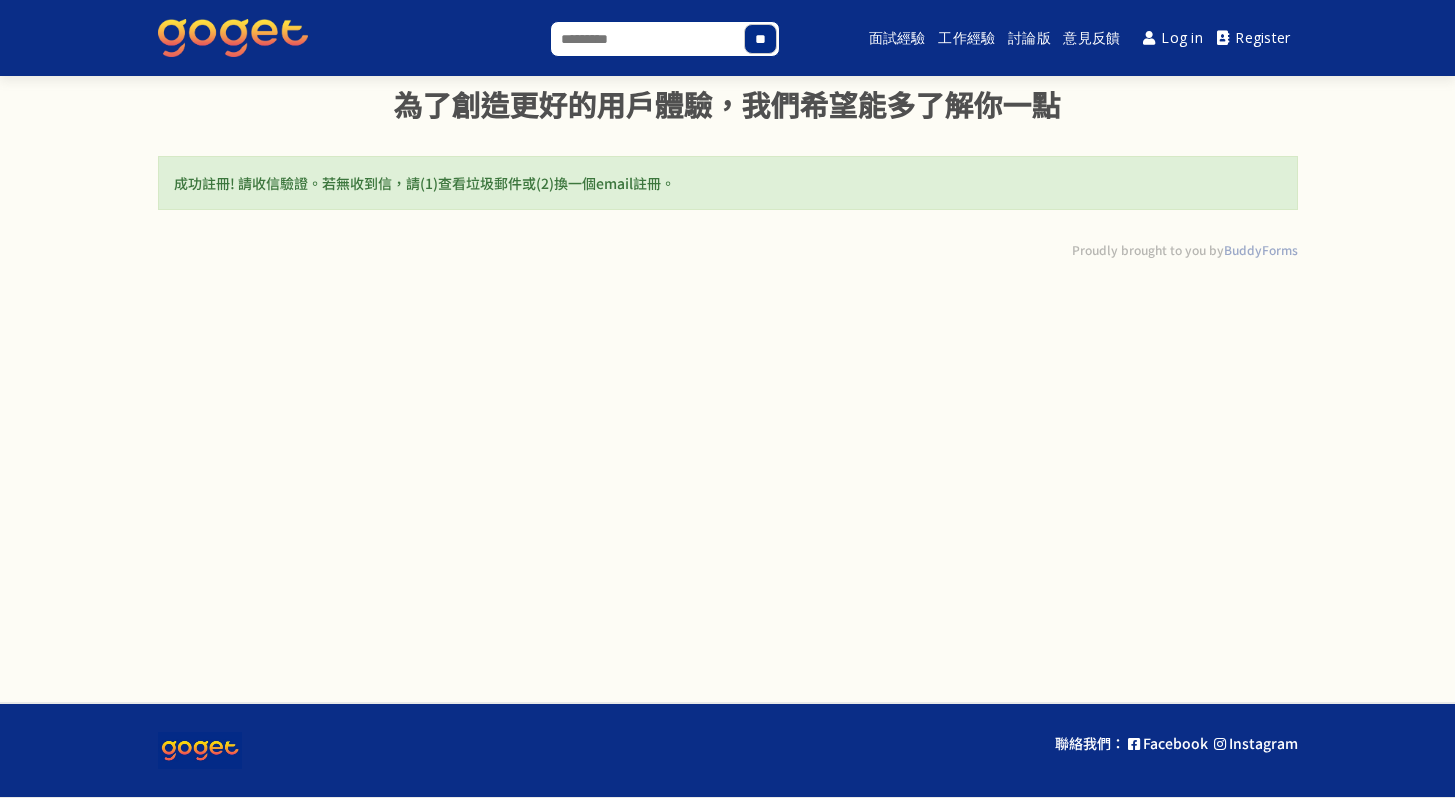 scroll, scrollTop: 0, scrollLeft: 0, axis: both 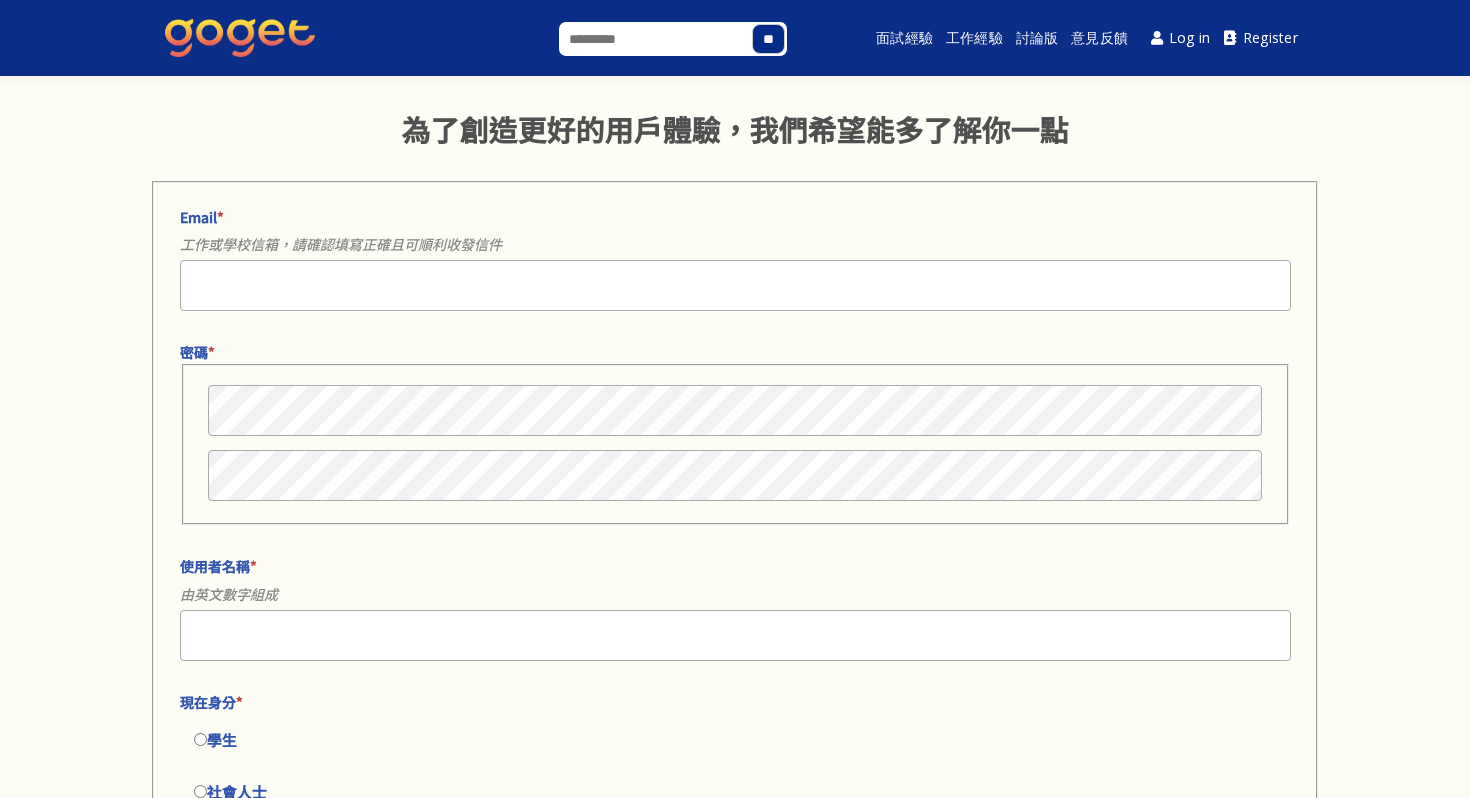 select 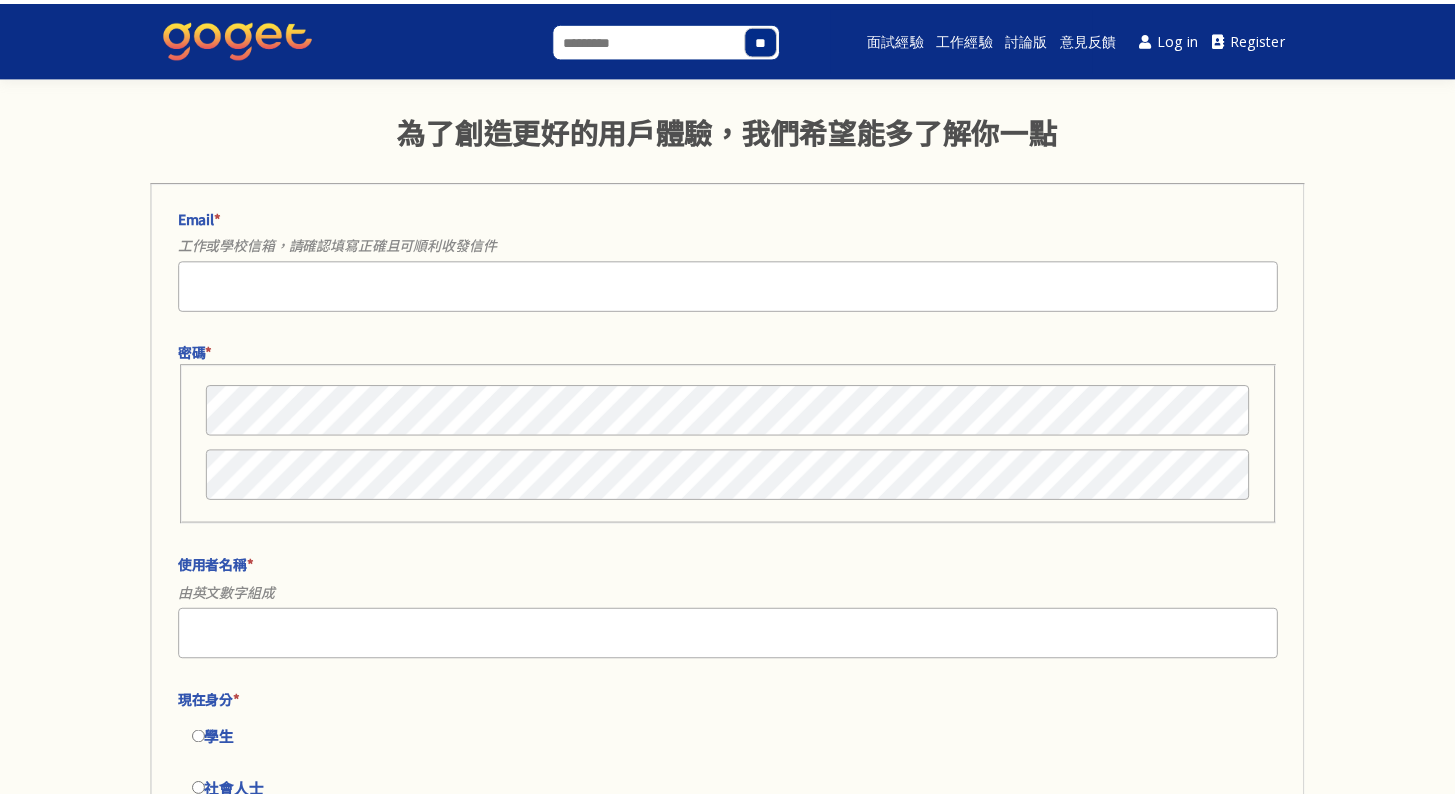 scroll, scrollTop: 0, scrollLeft: 0, axis: both 